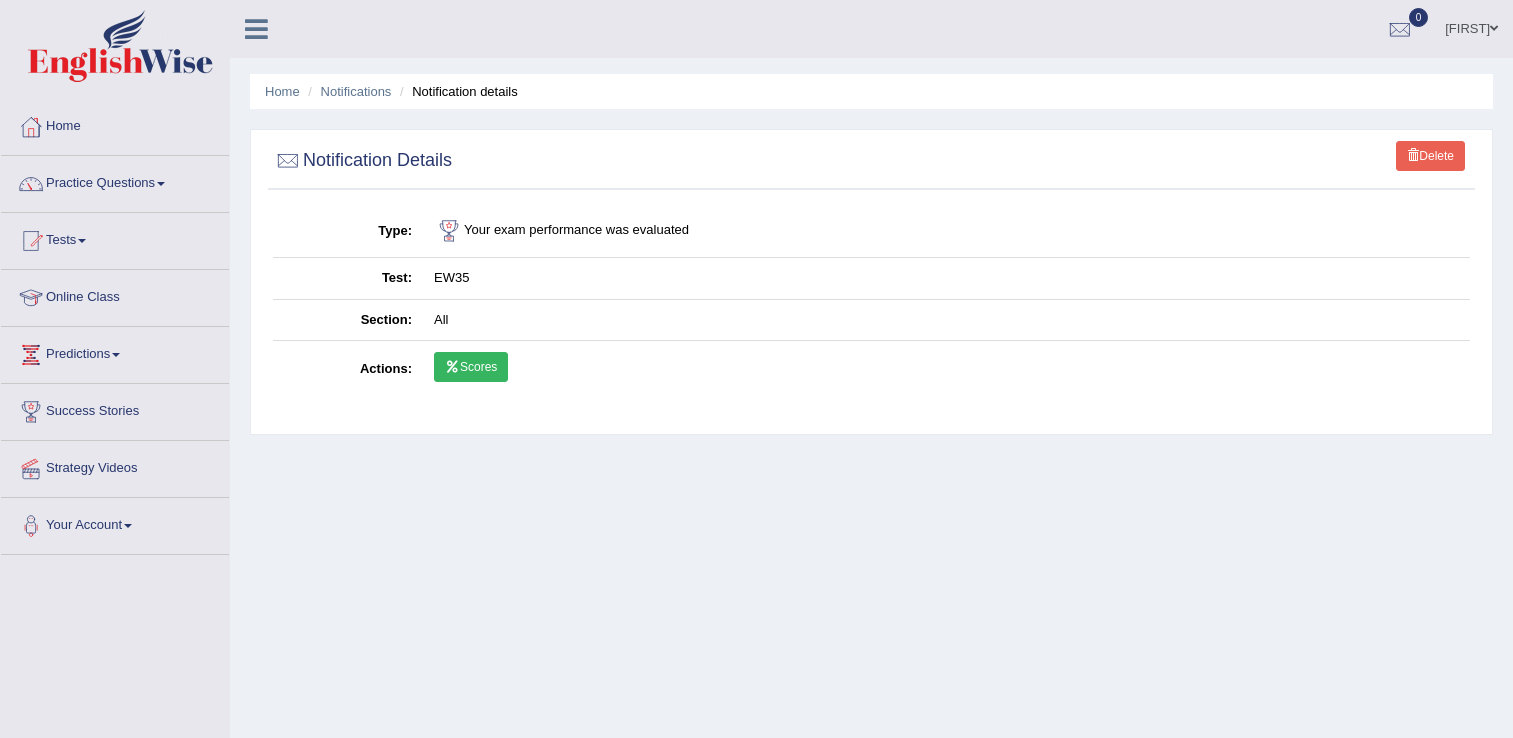 scroll, scrollTop: 0, scrollLeft: 0, axis: both 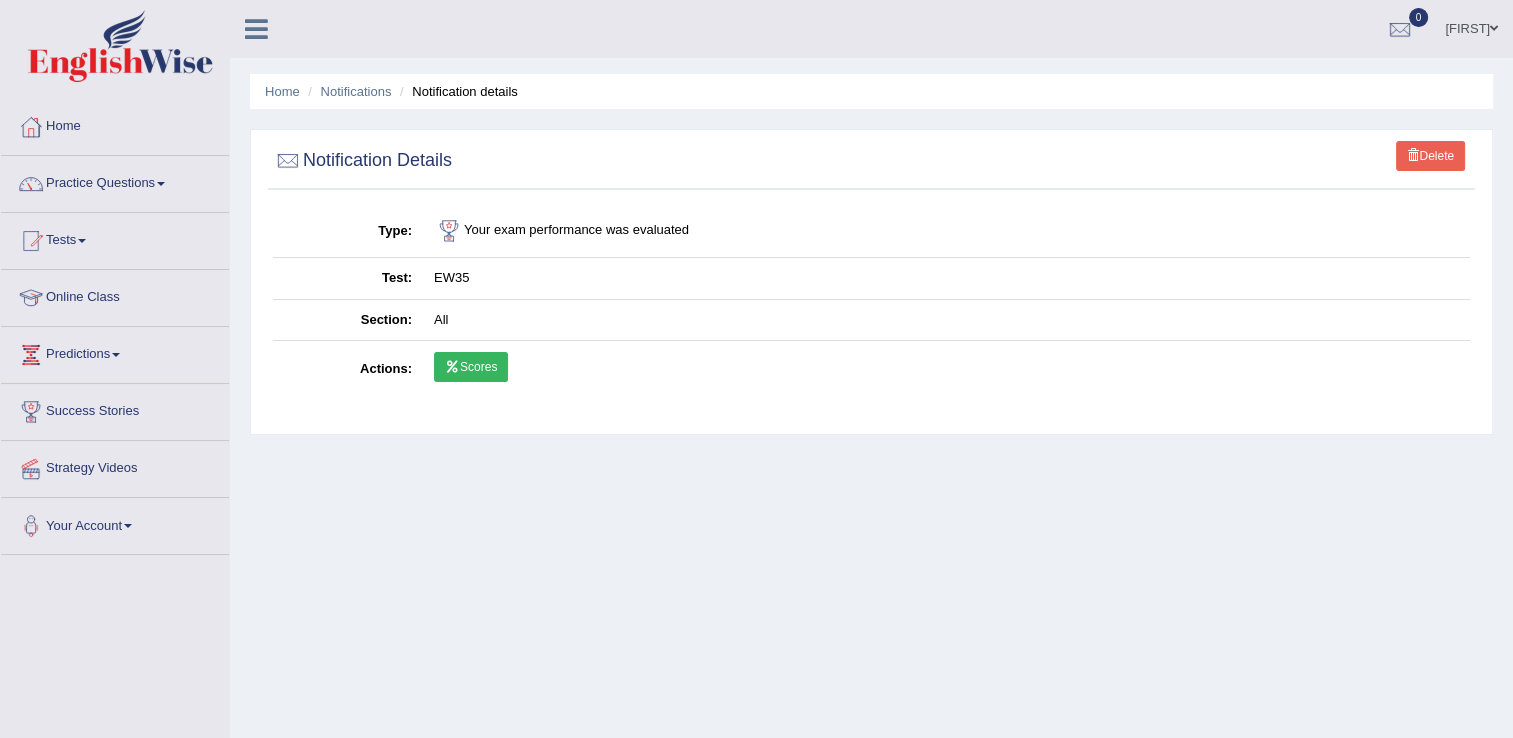 click on "Scores" at bounding box center [471, 367] 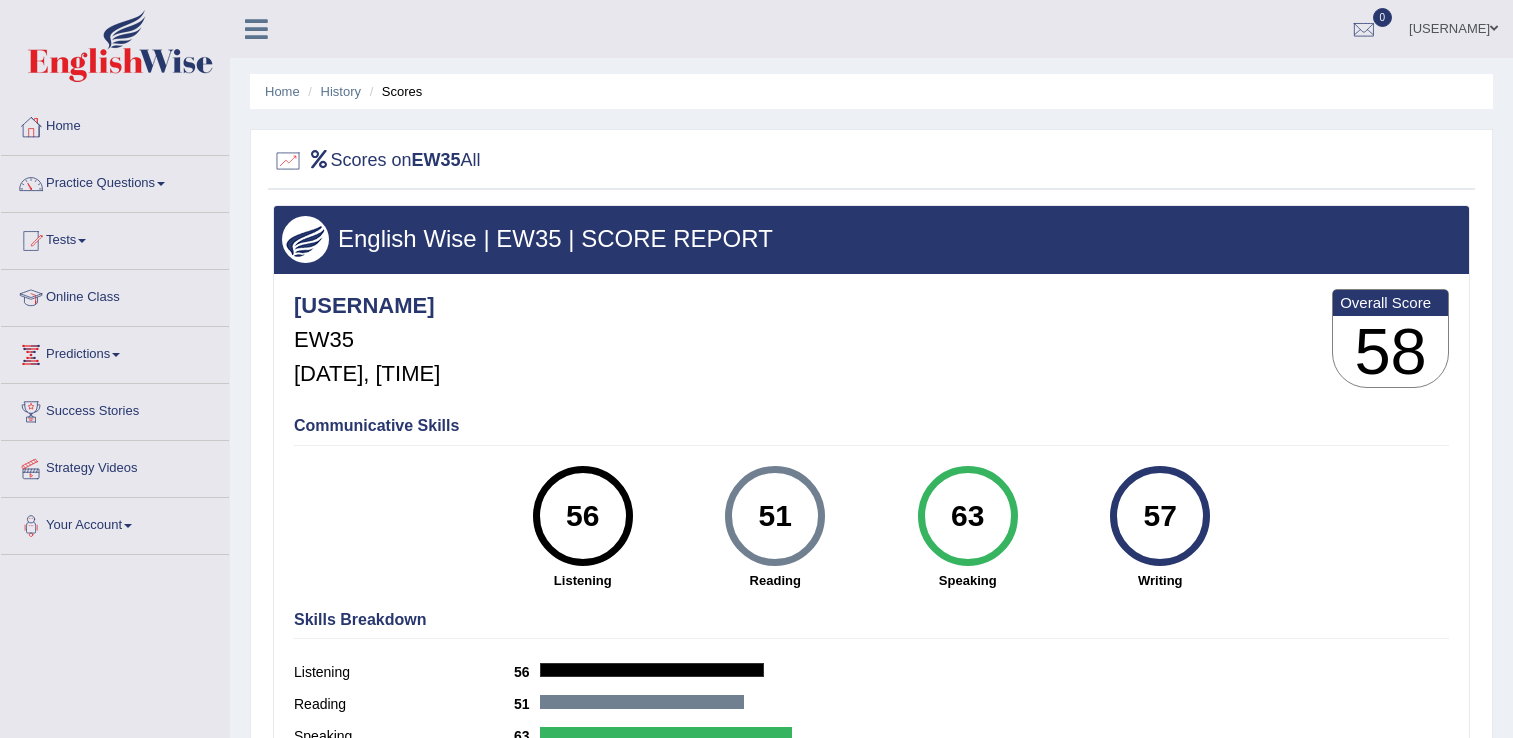 scroll, scrollTop: 100, scrollLeft: 0, axis: vertical 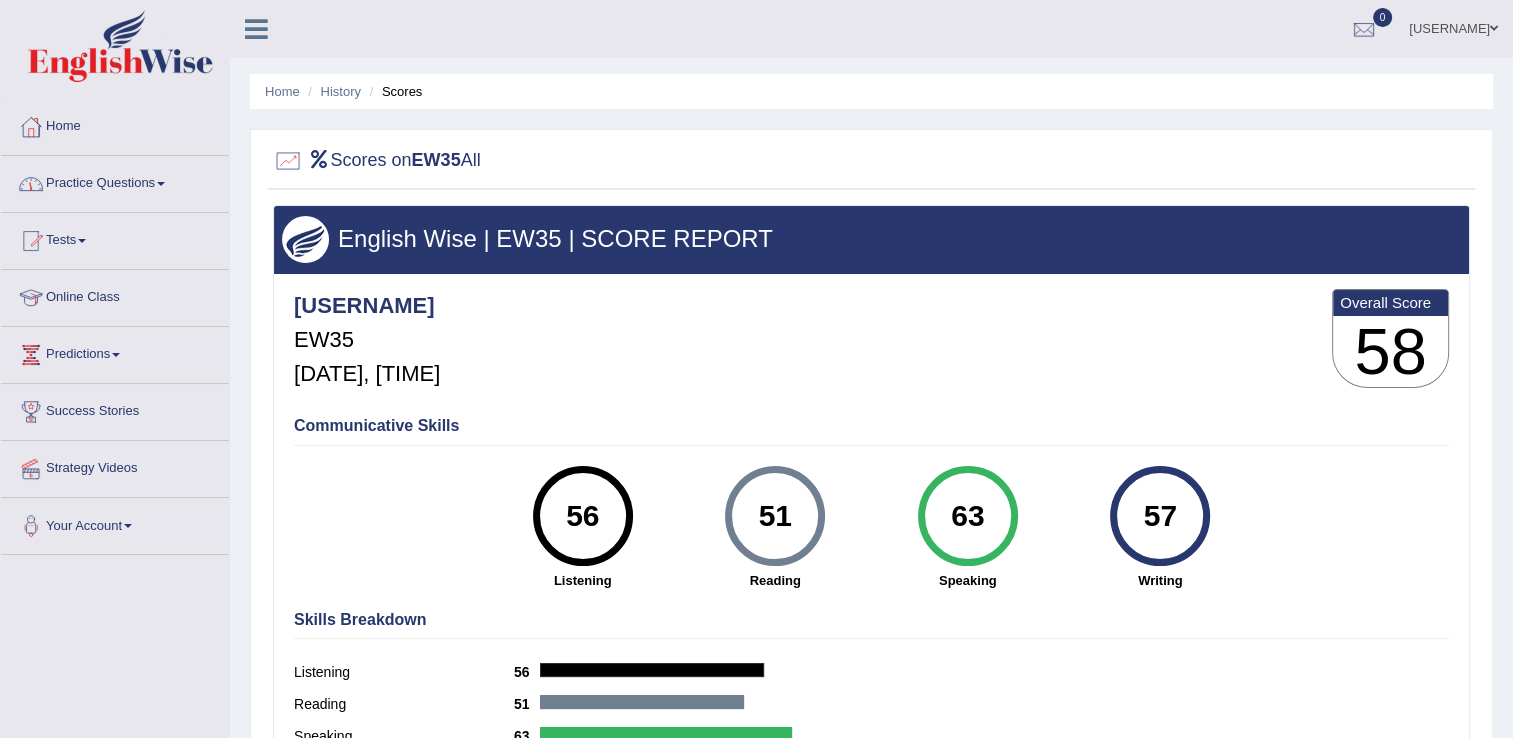click on "Home" at bounding box center [115, 124] 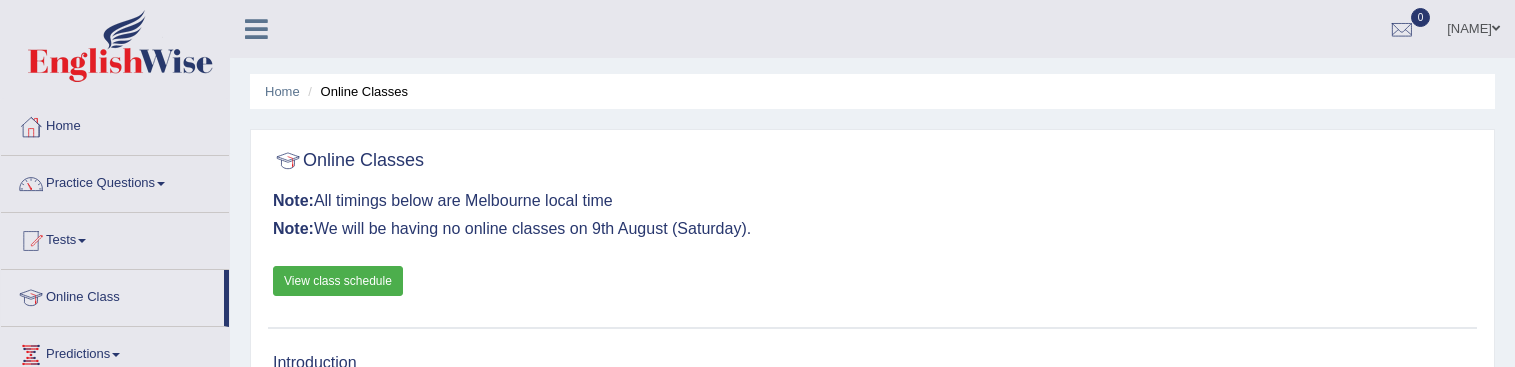 scroll, scrollTop: 344, scrollLeft: 0, axis: vertical 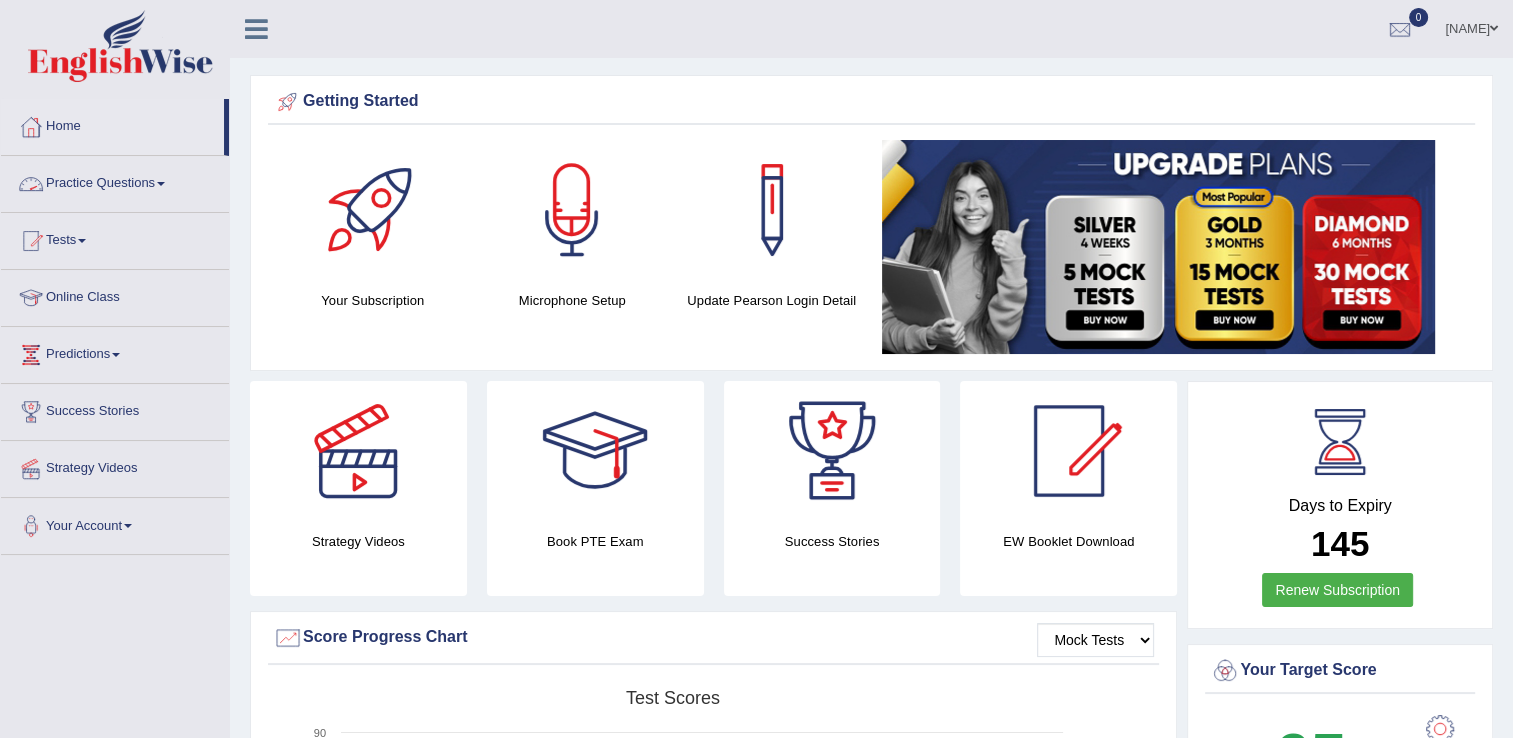 click on "Practice Questions" at bounding box center [115, 181] 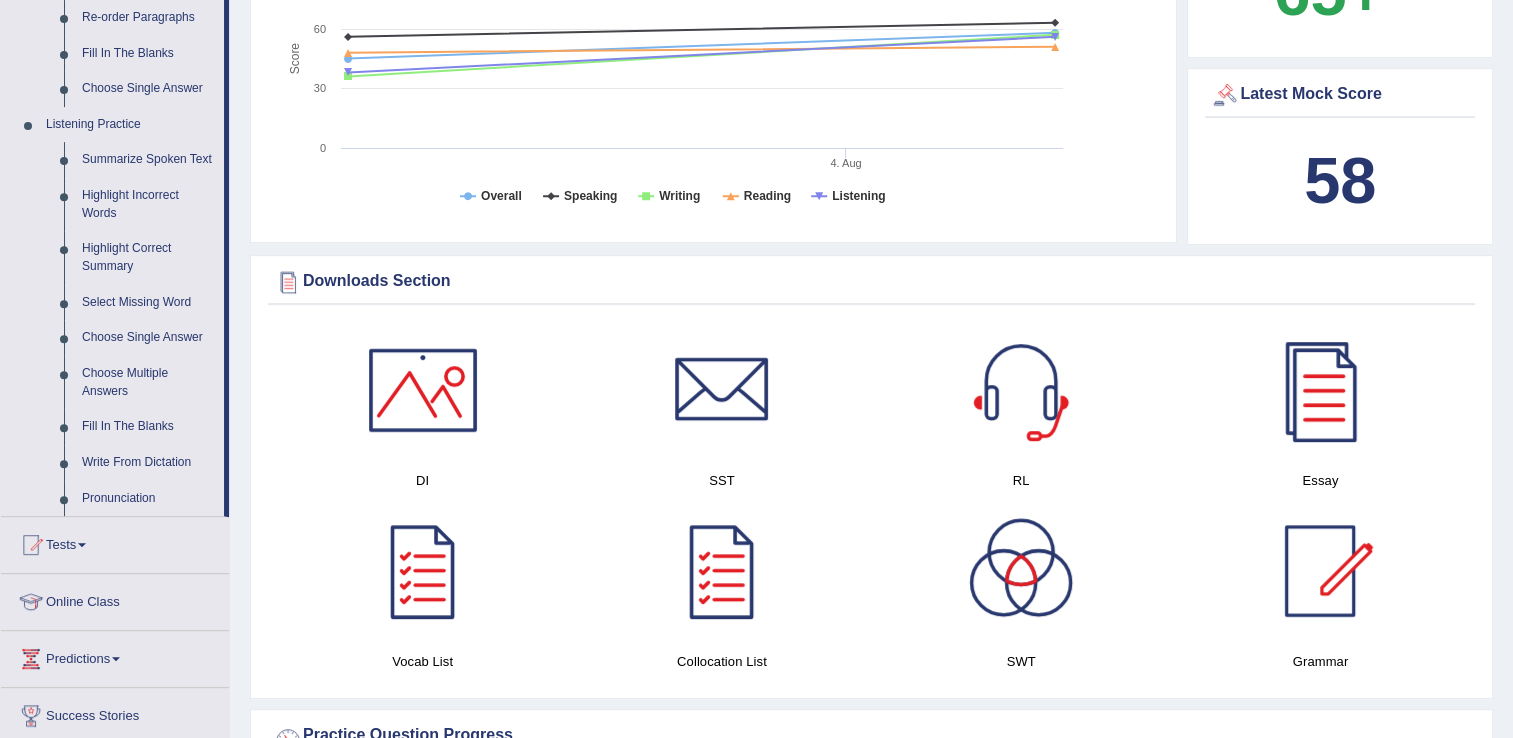 scroll, scrollTop: 800, scrollLeft: 0, axis: vertical 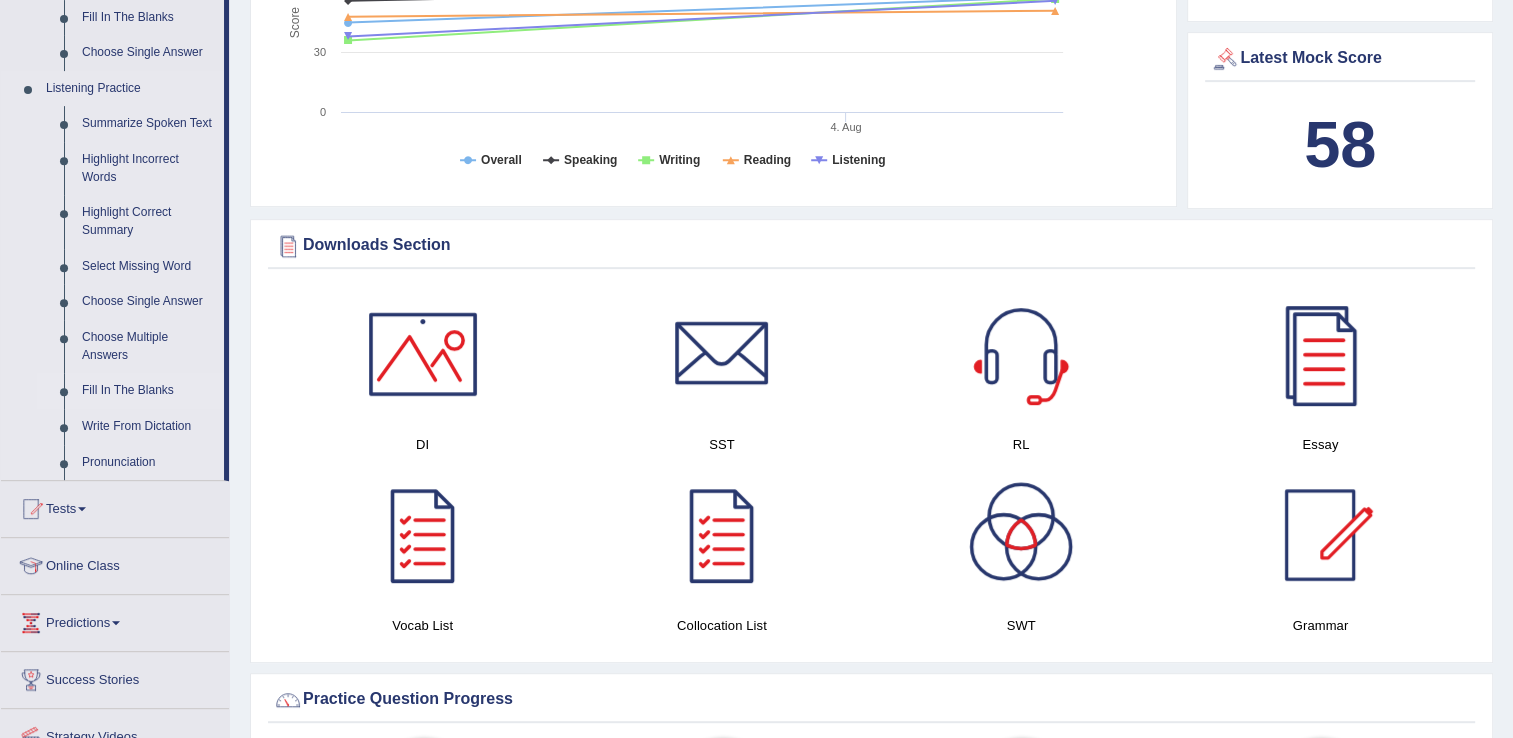 click on "Fill In The Blanks" at bounding box center [148, 391] 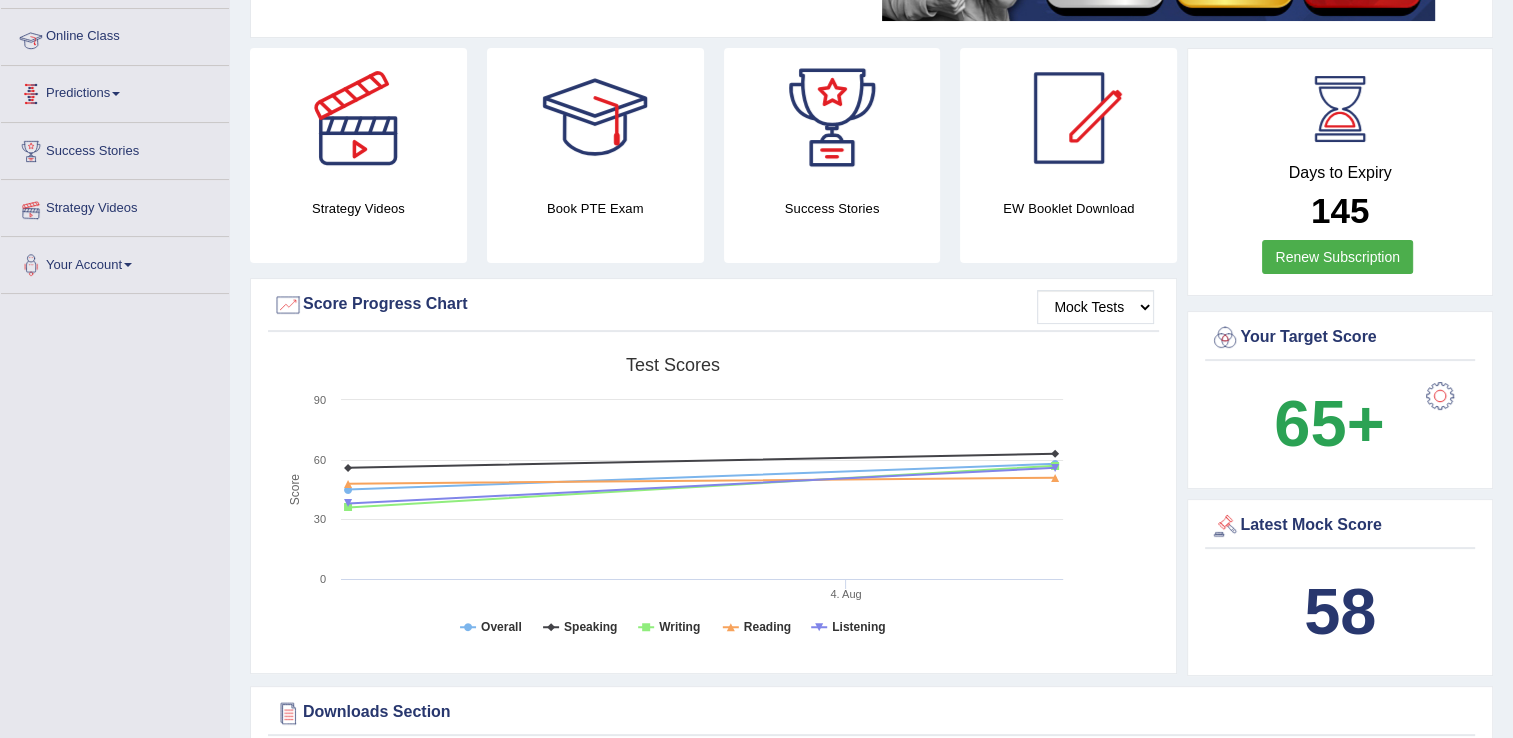 scroll, scrollTop: 265, scrollLeft: 0, axis: vertical 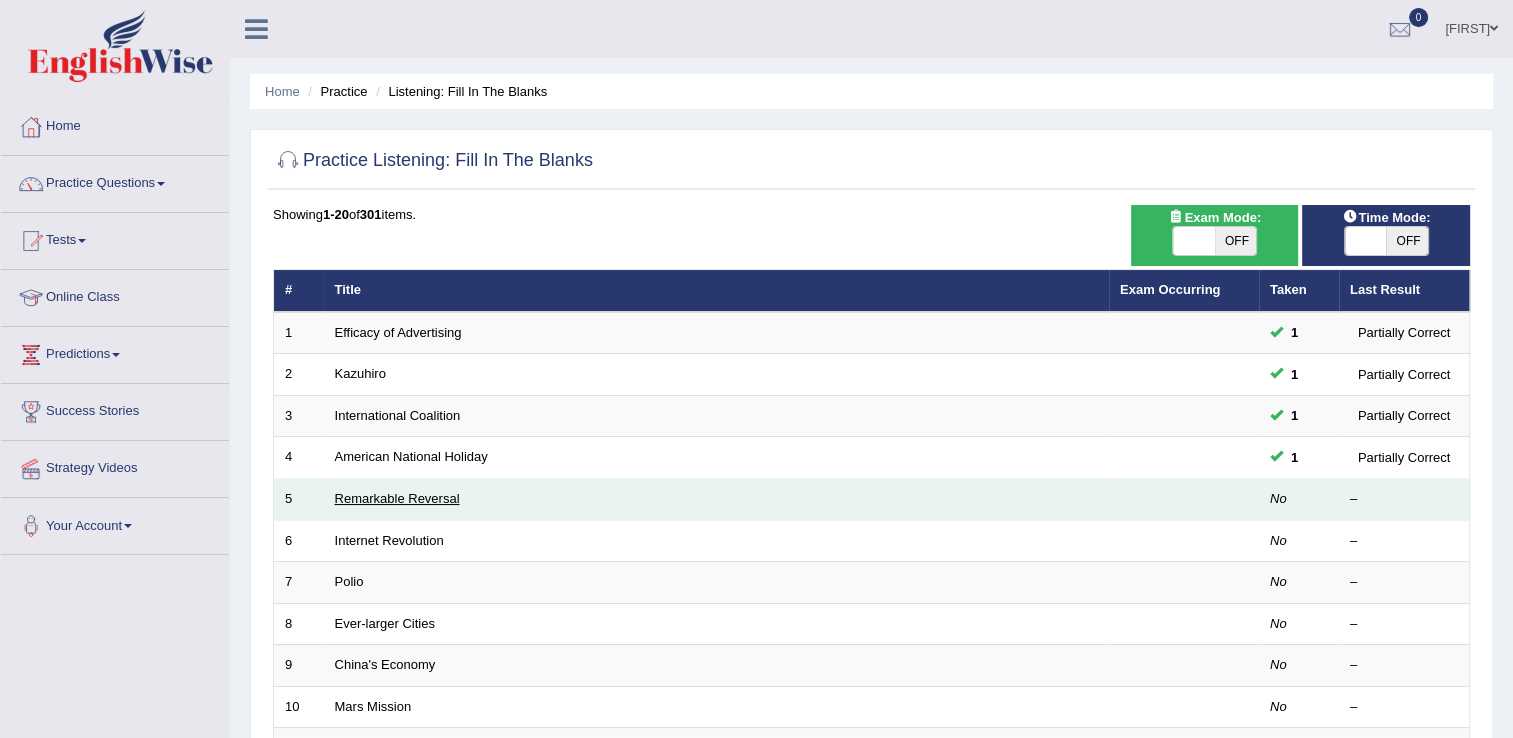 click on "Remarkable Reversal" at bounding box center [397, 498] 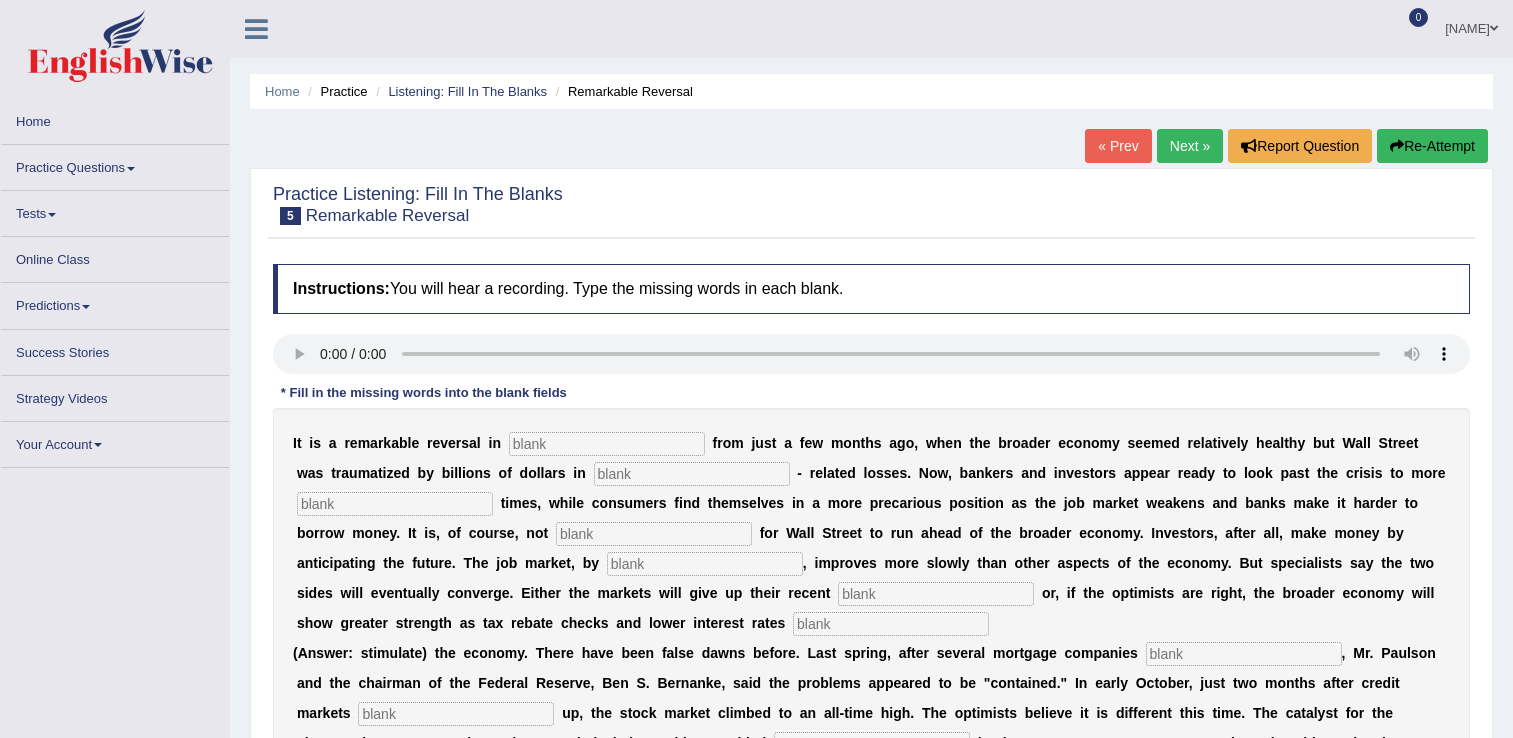 scroll, scrollTop: 0, scrollLeft: 0, axis: both 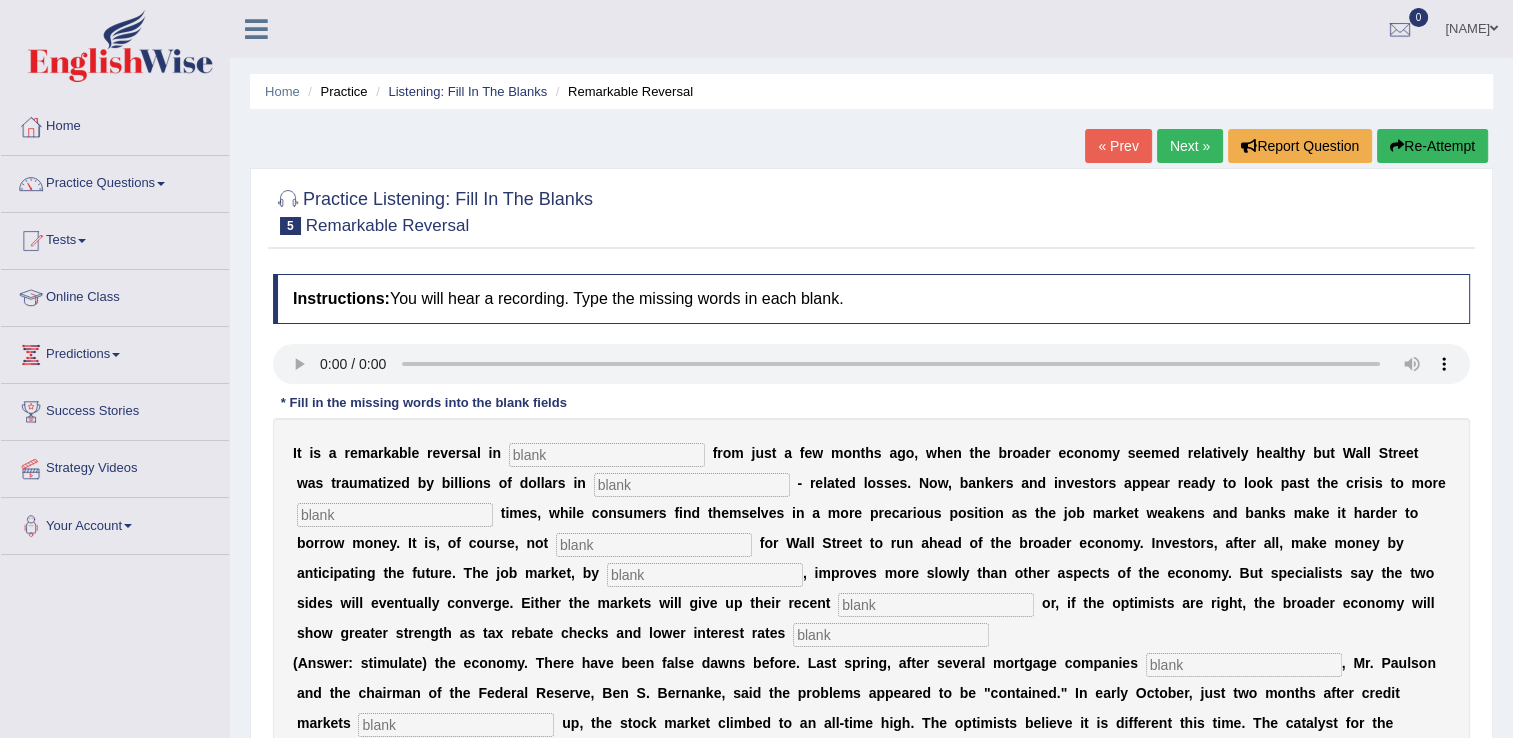 click at bounding box center (607, 455) 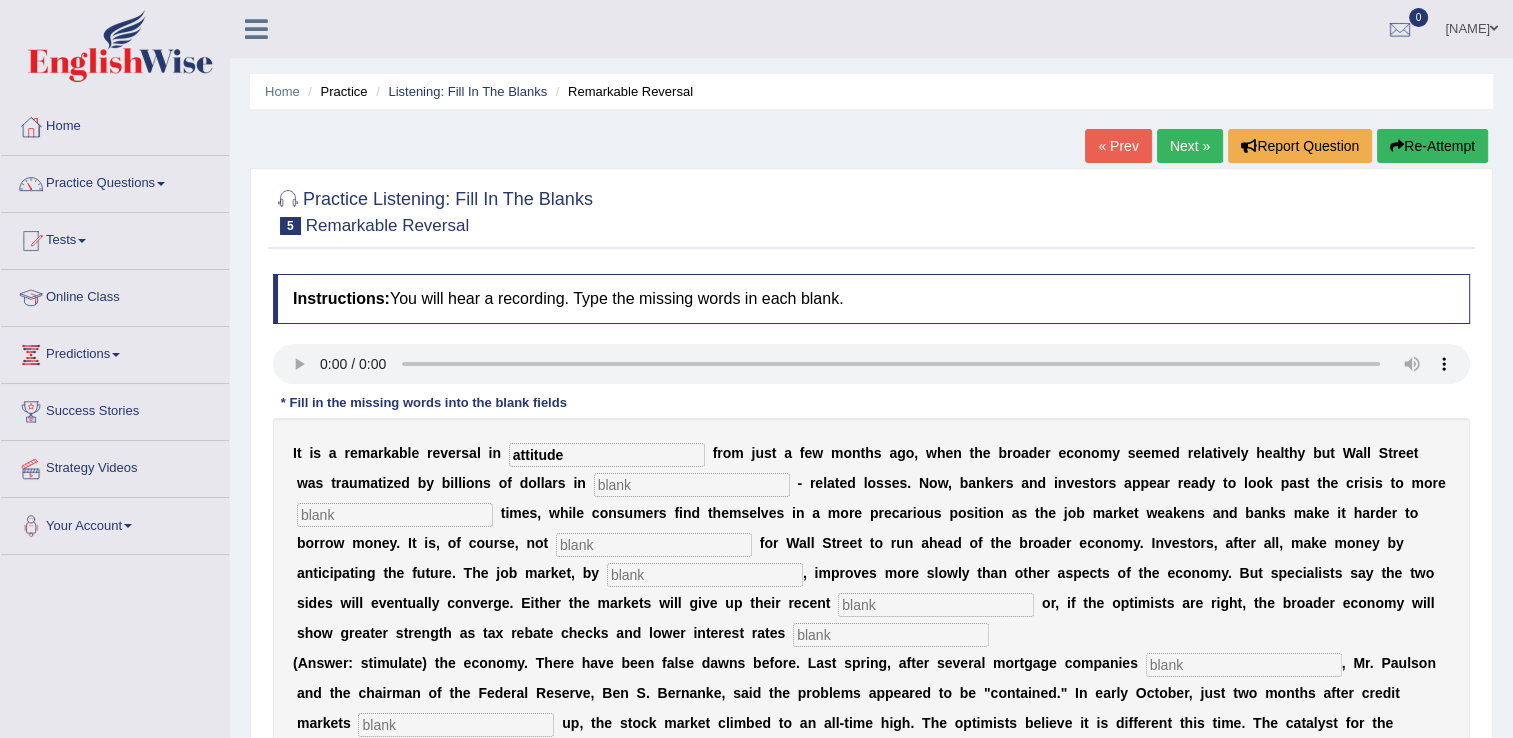 type on "attitude" 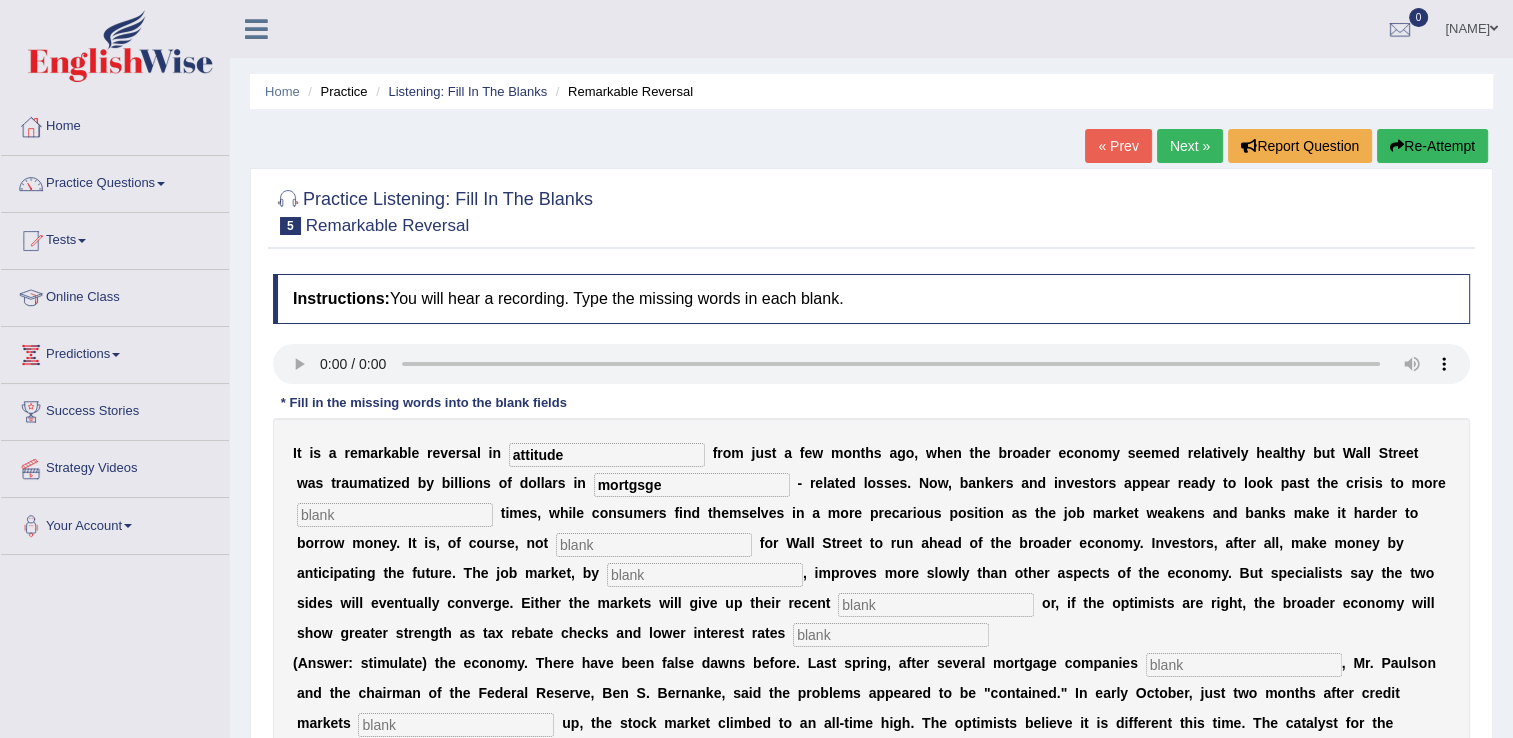 type on "mortgsge" 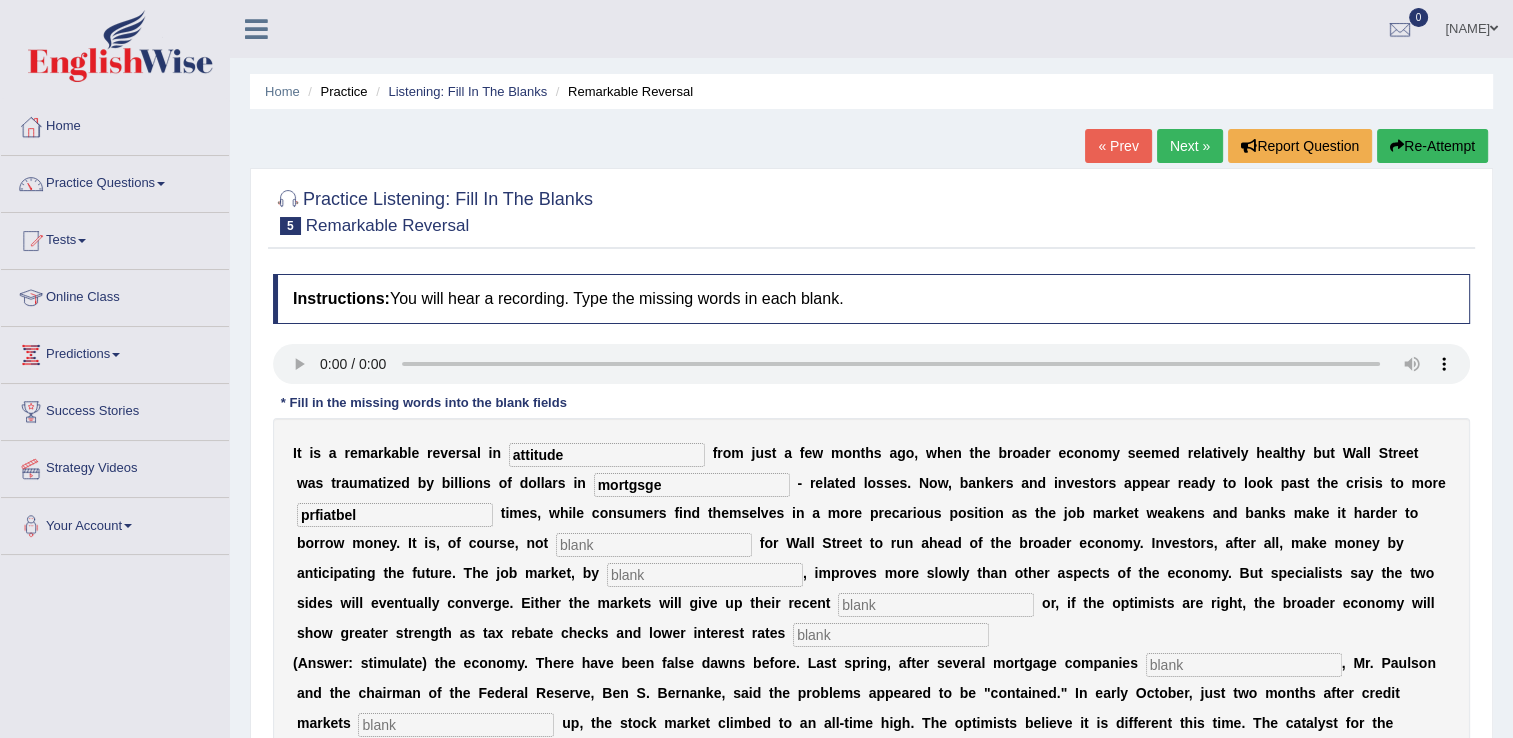 type on "prfiatbel" 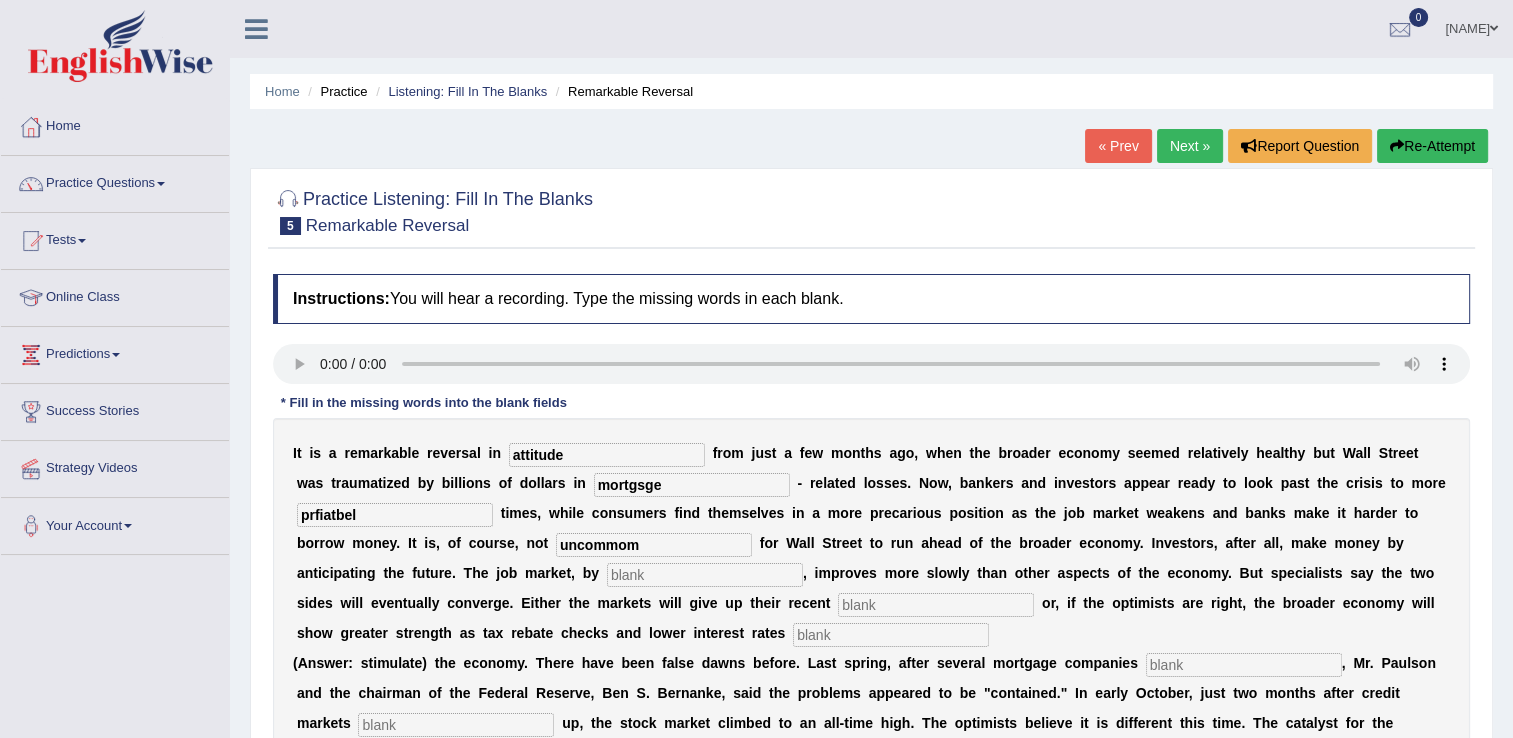 type on "uncommom" 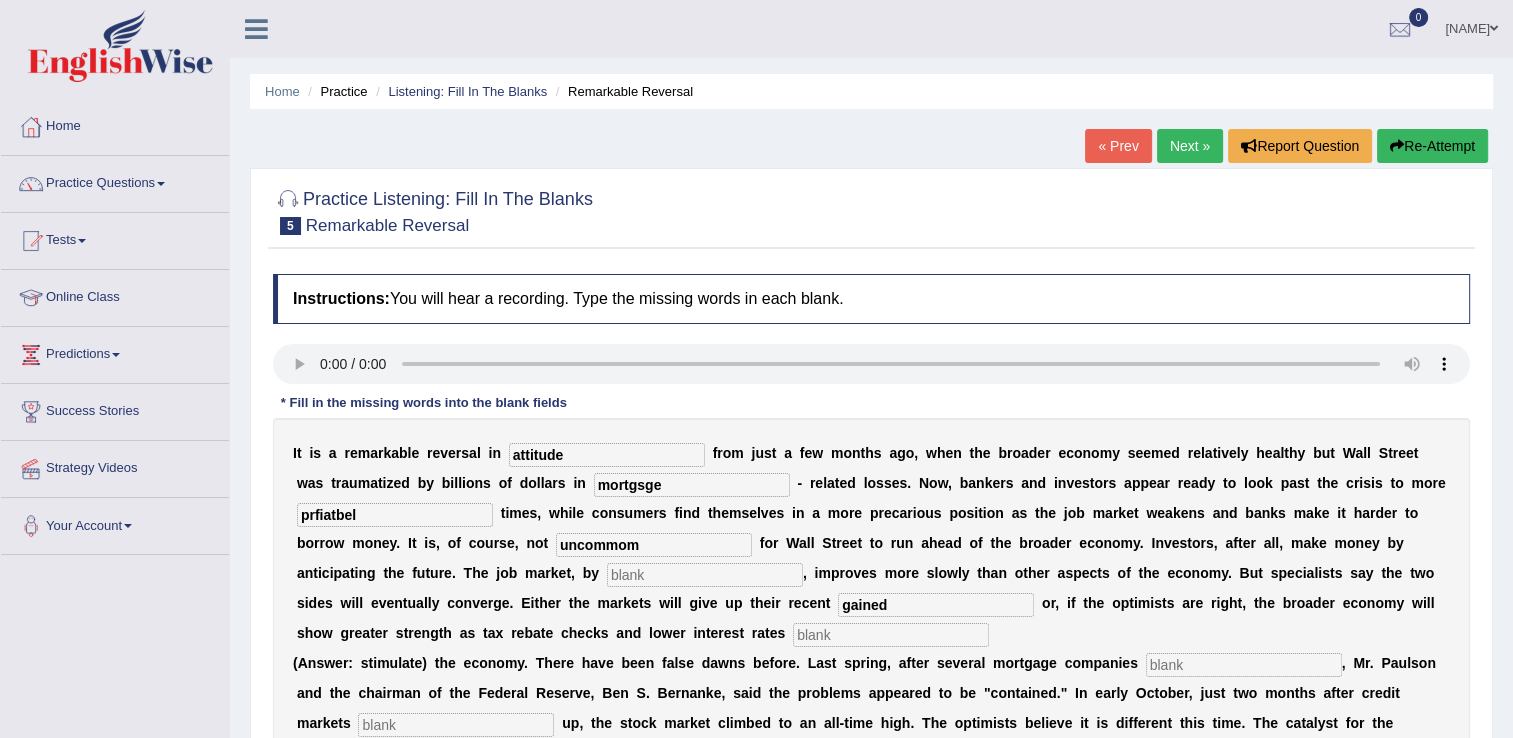 type on "gained" 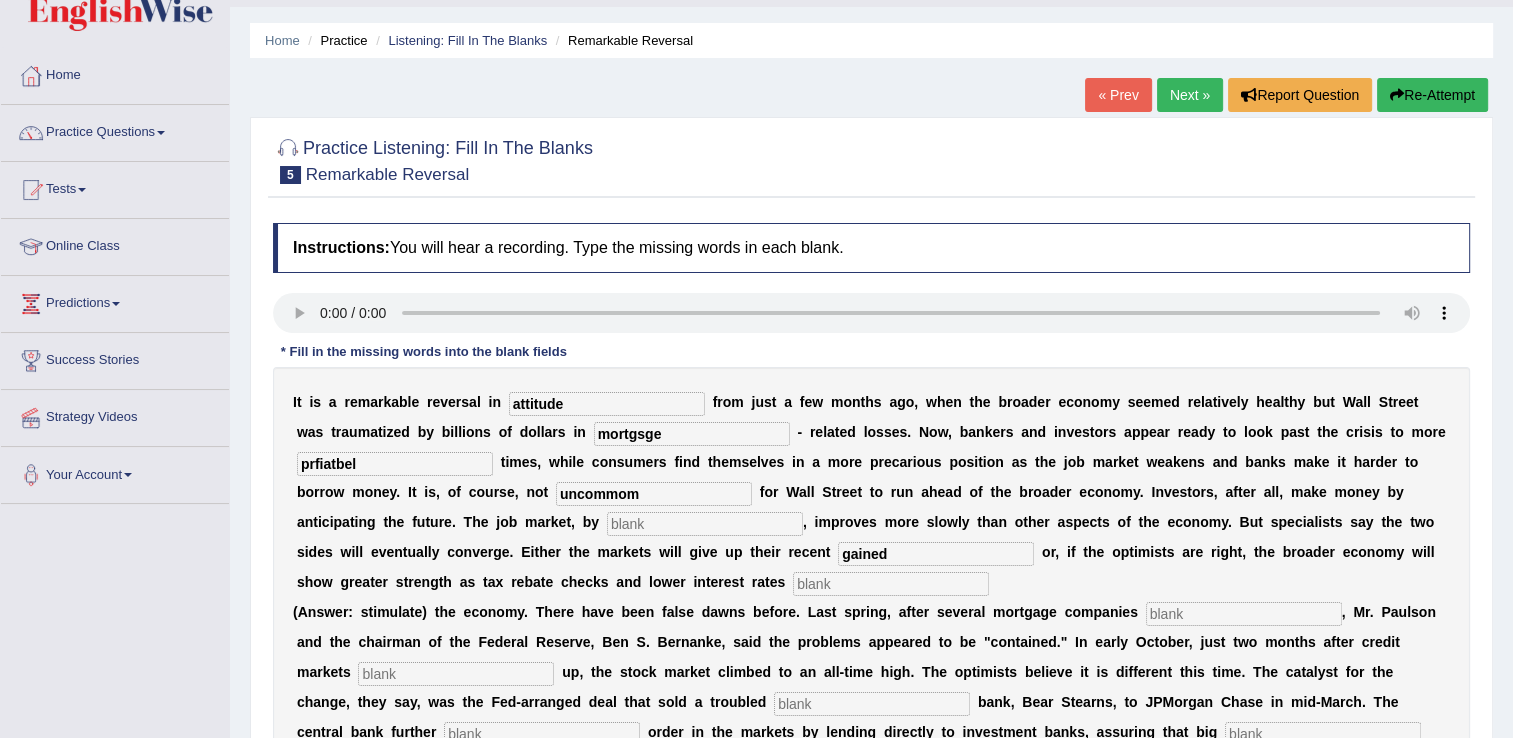 scroll, scrollTop: 100, scrollLeft: 0, axis: vertical 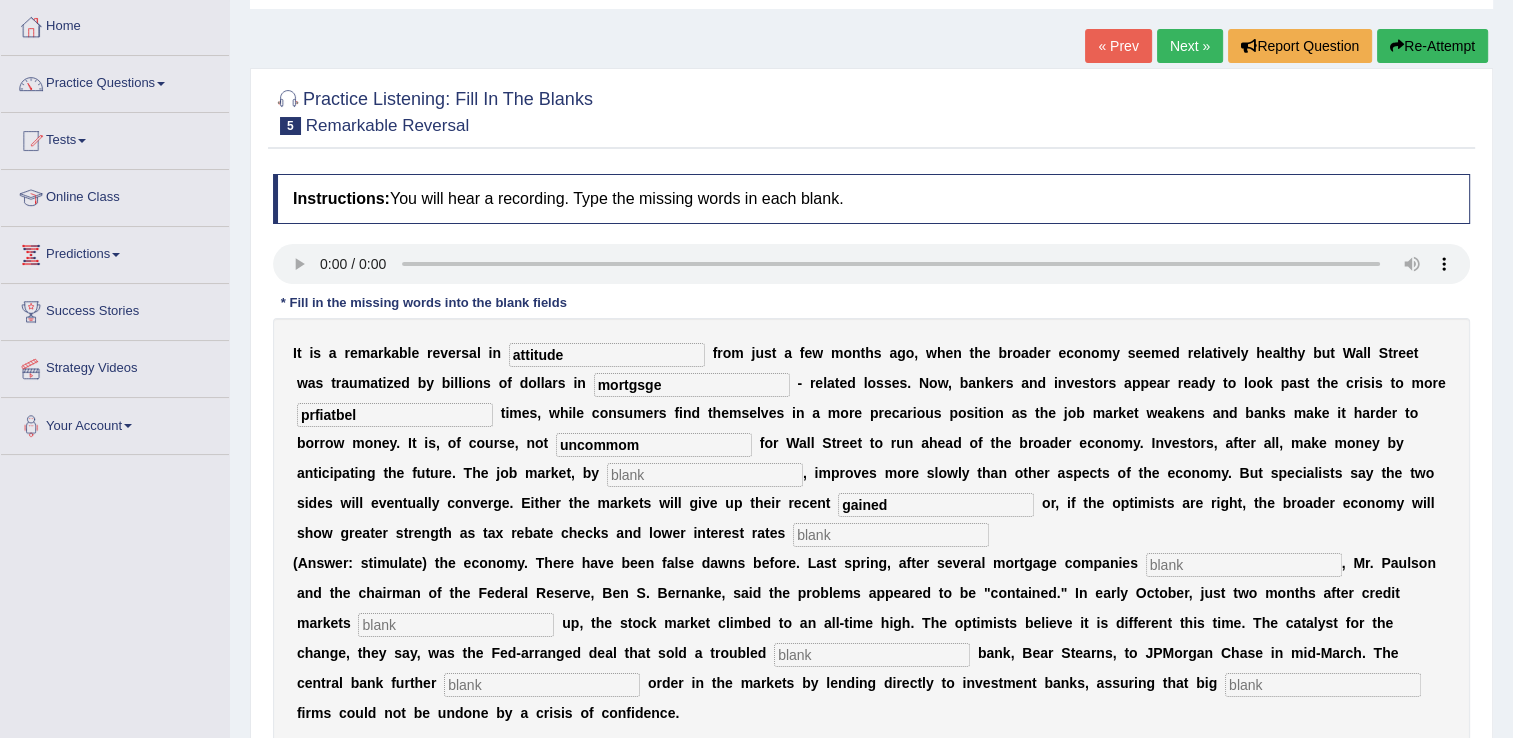 click at bounding box center (1244, 565) 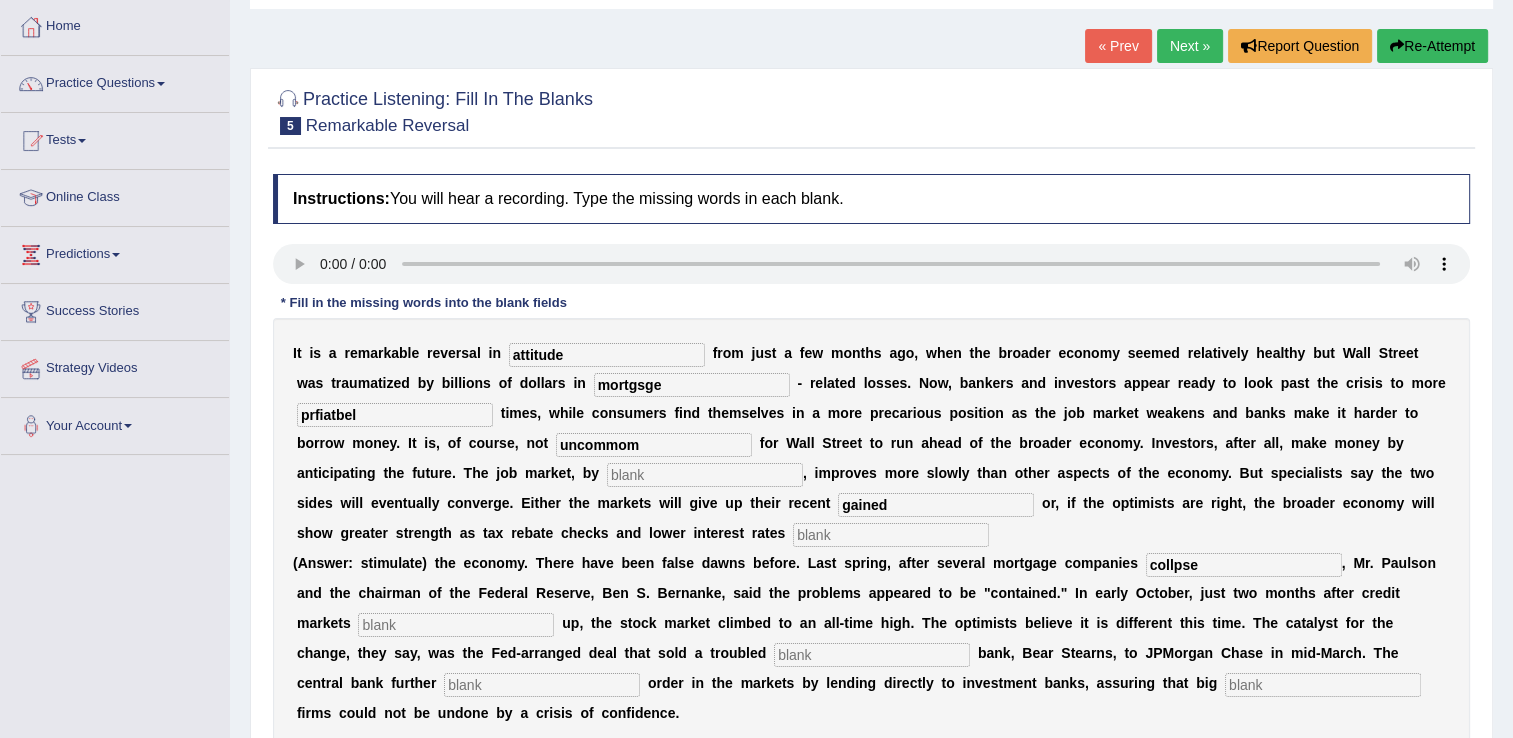 type on "collpse" 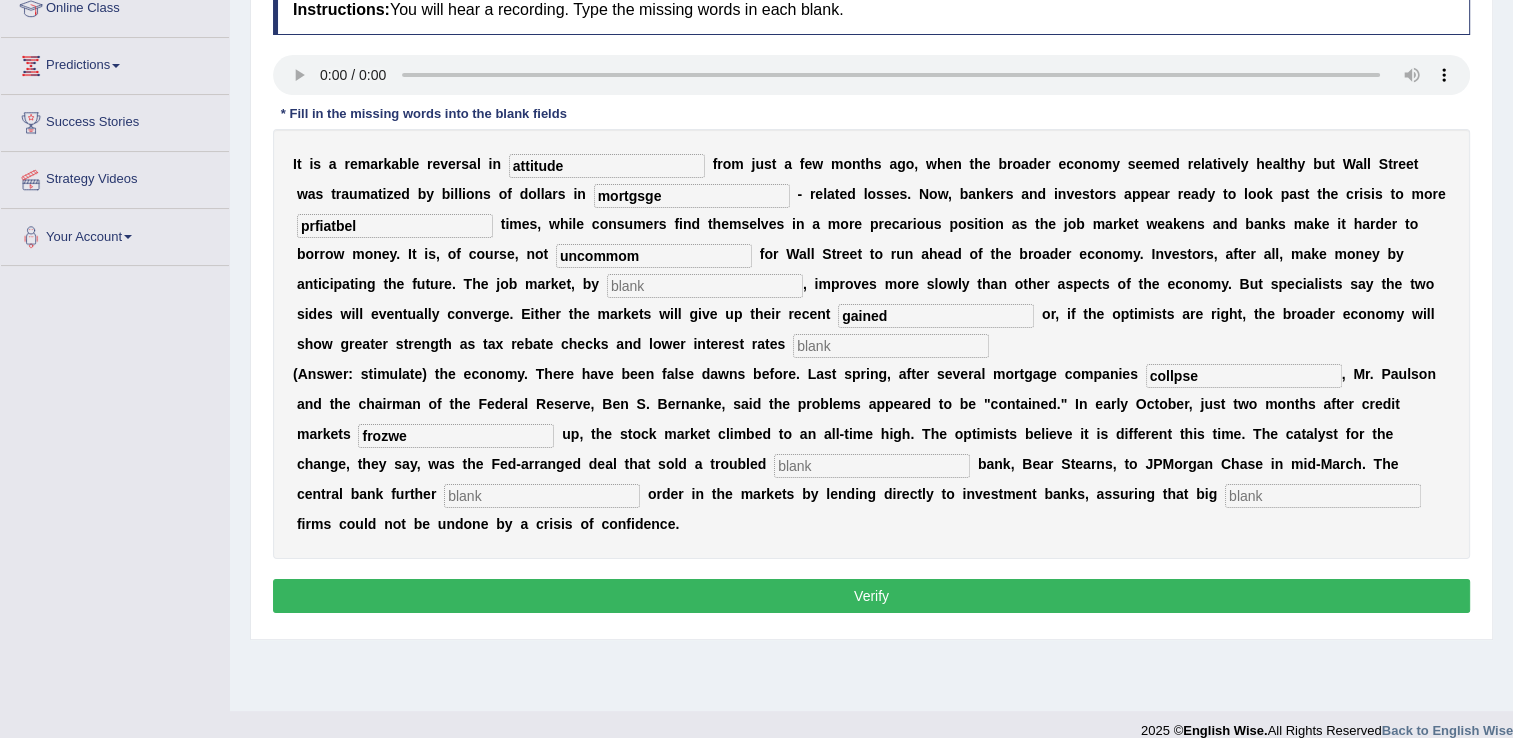 scroll, scrollTop: 300, scrollLeft: 0, axis: vertical 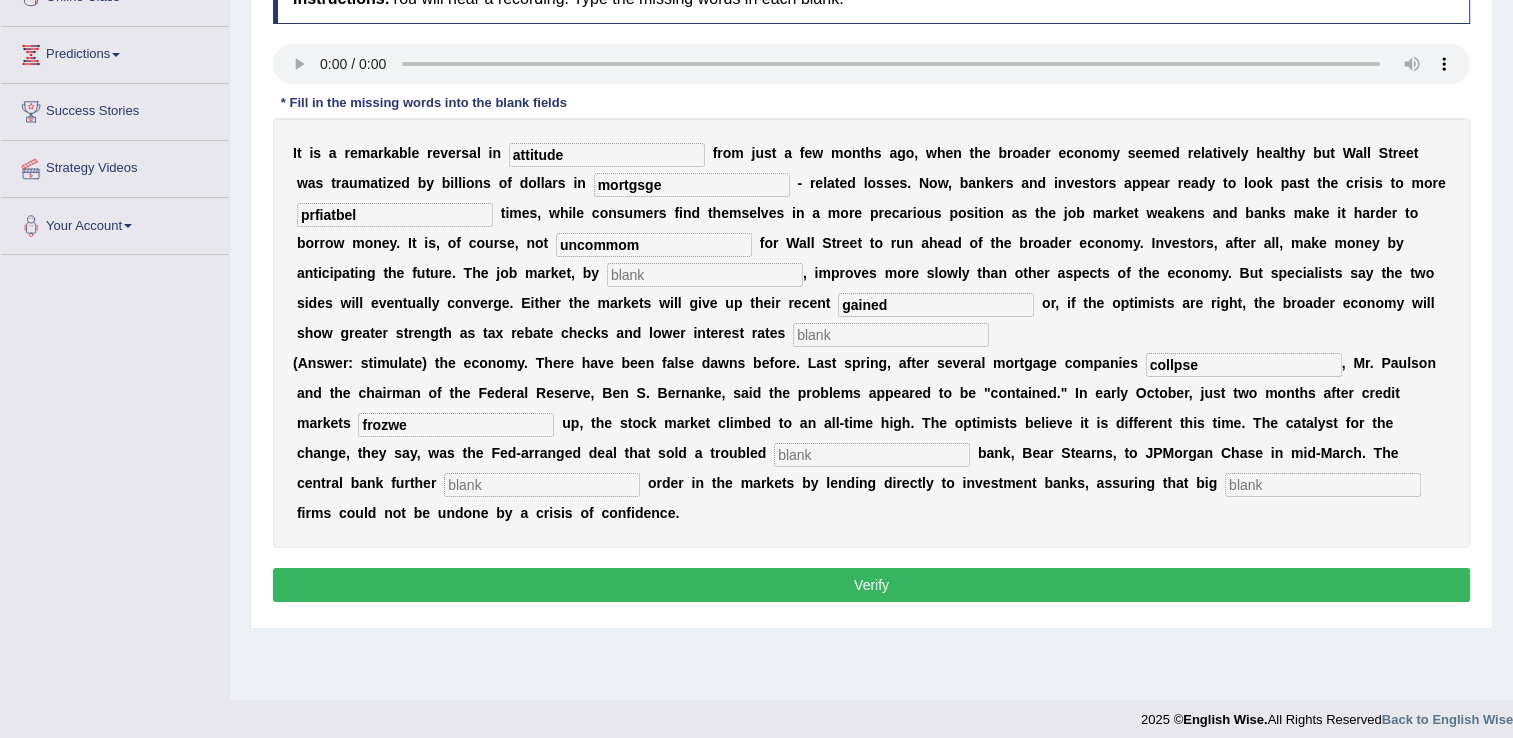 type on "frozwe" 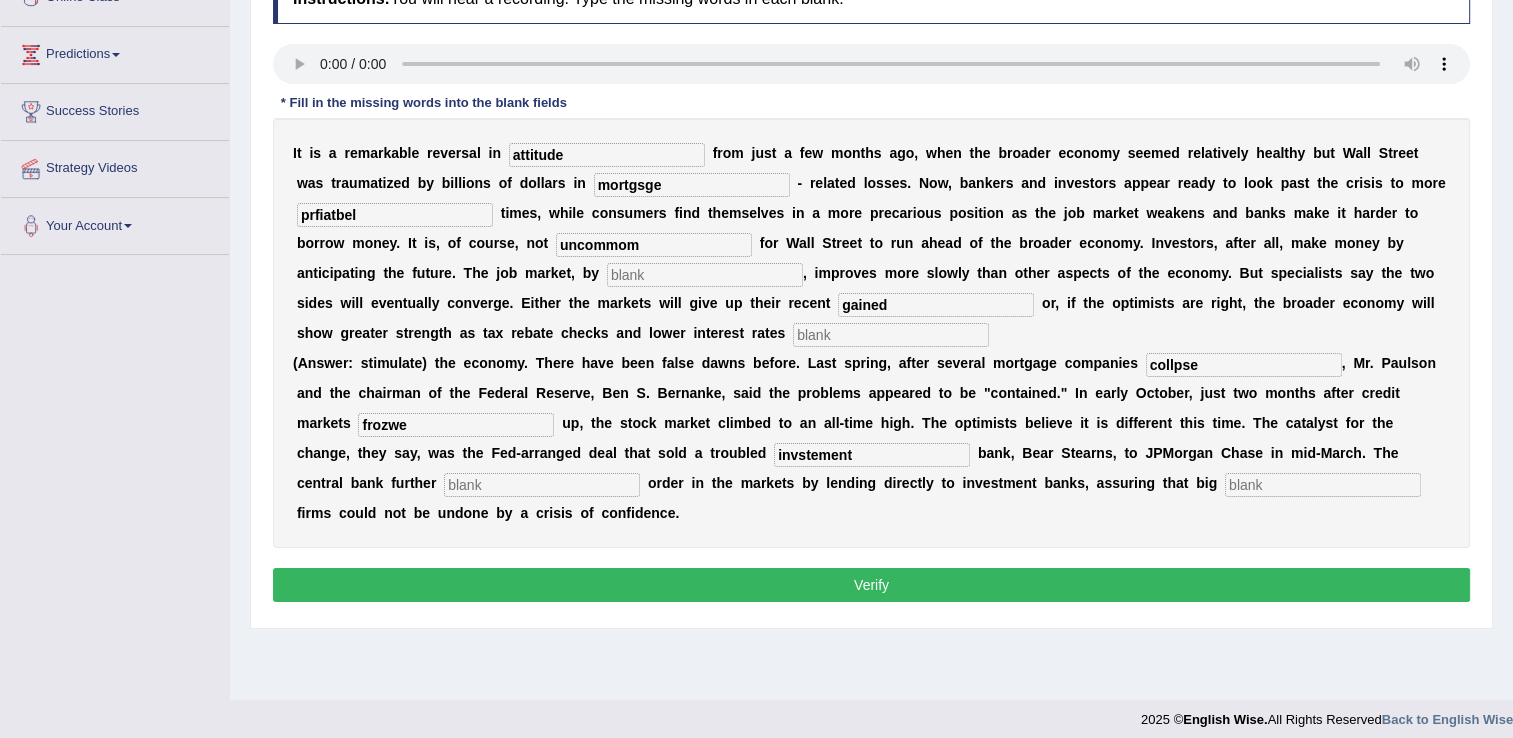 type on "invstement" 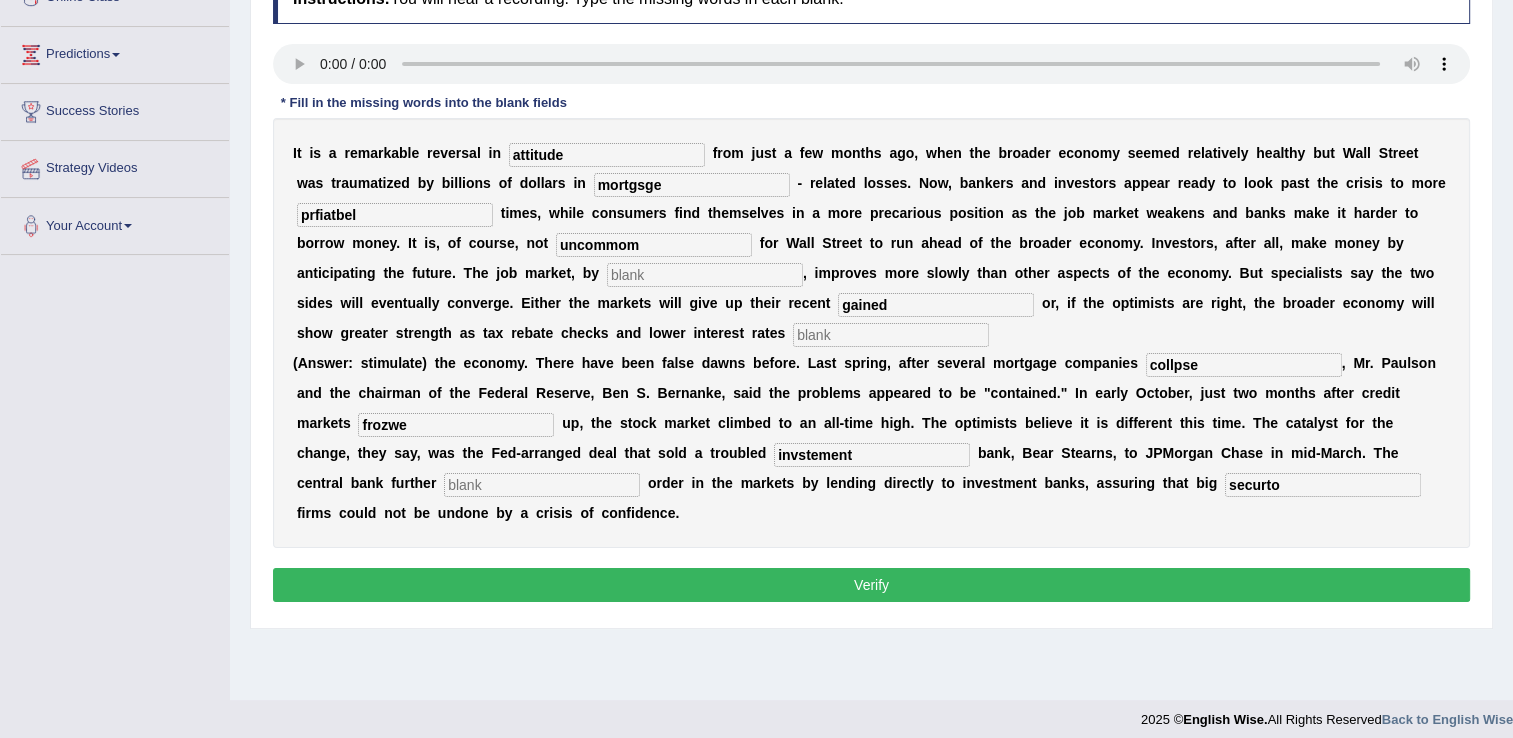type on "securto" 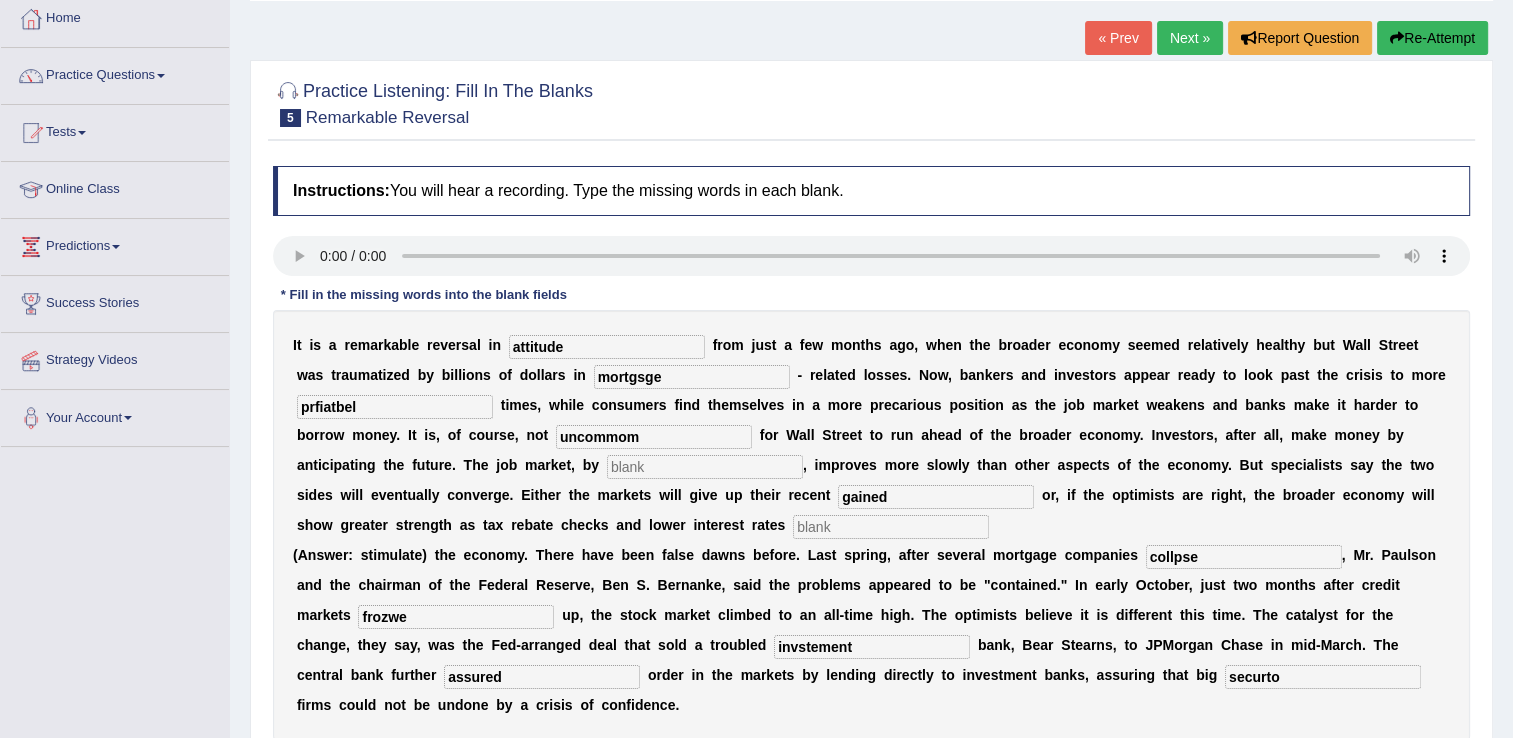 scroll, scrollTop: 100, scrollLeft: 0, axis: vertical 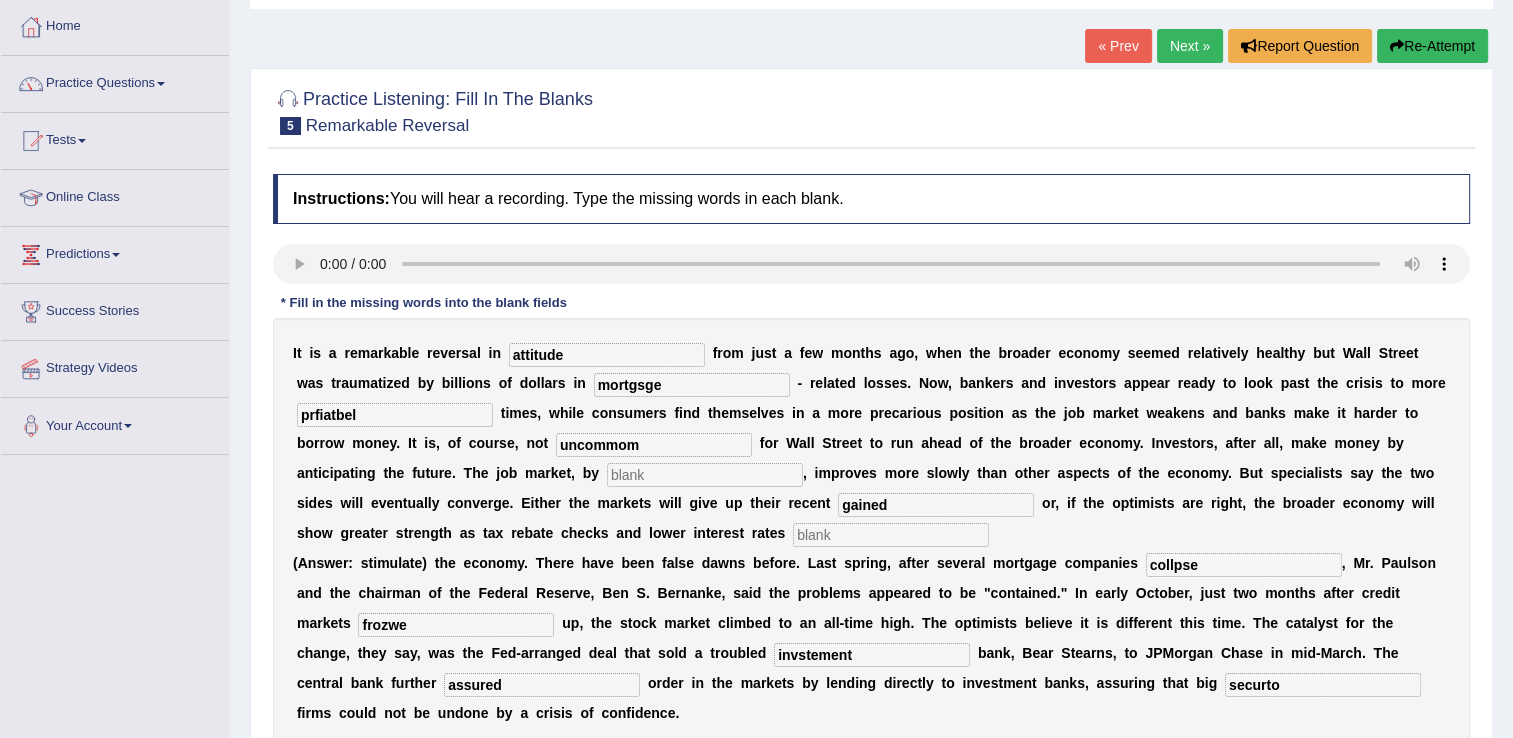 type on "assured" 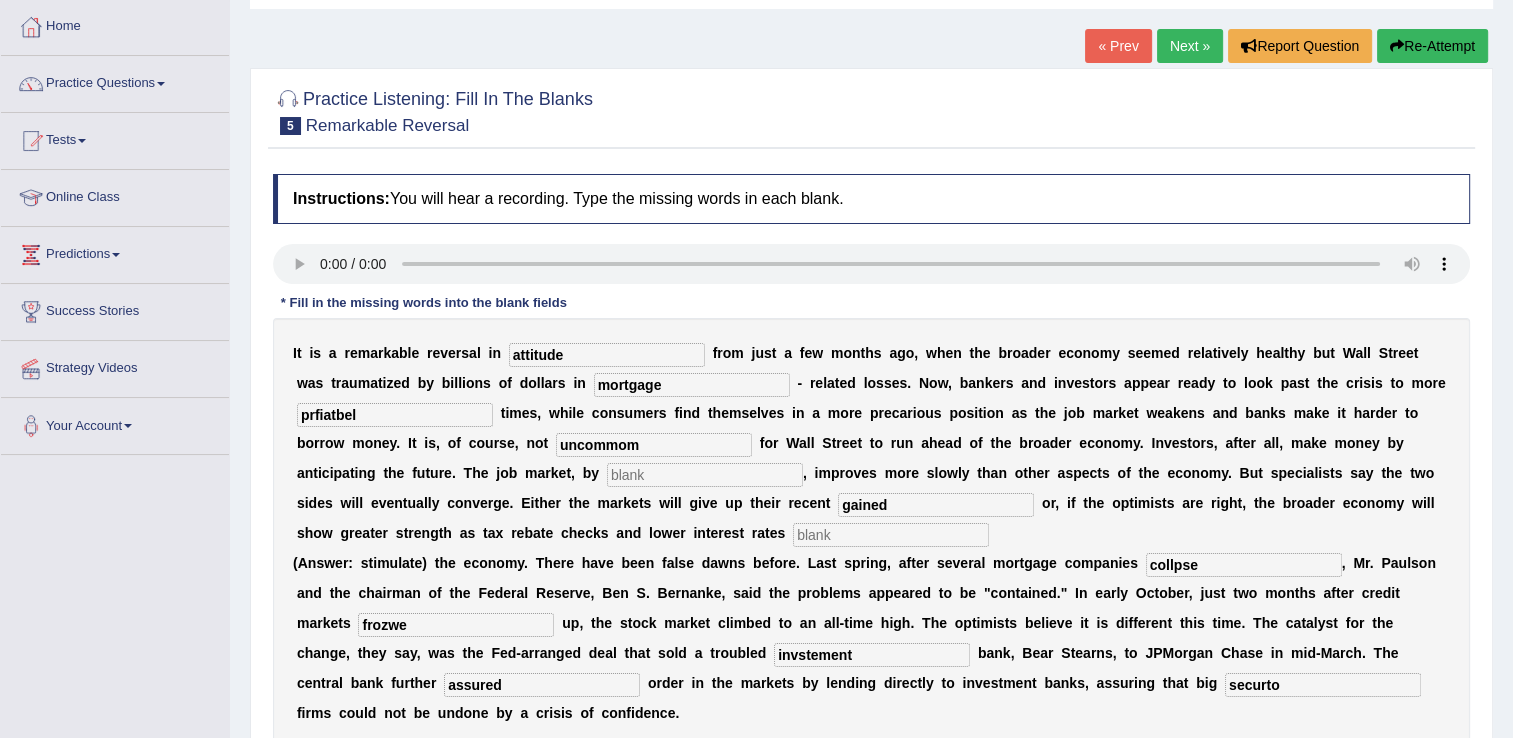 type on "mortgage" 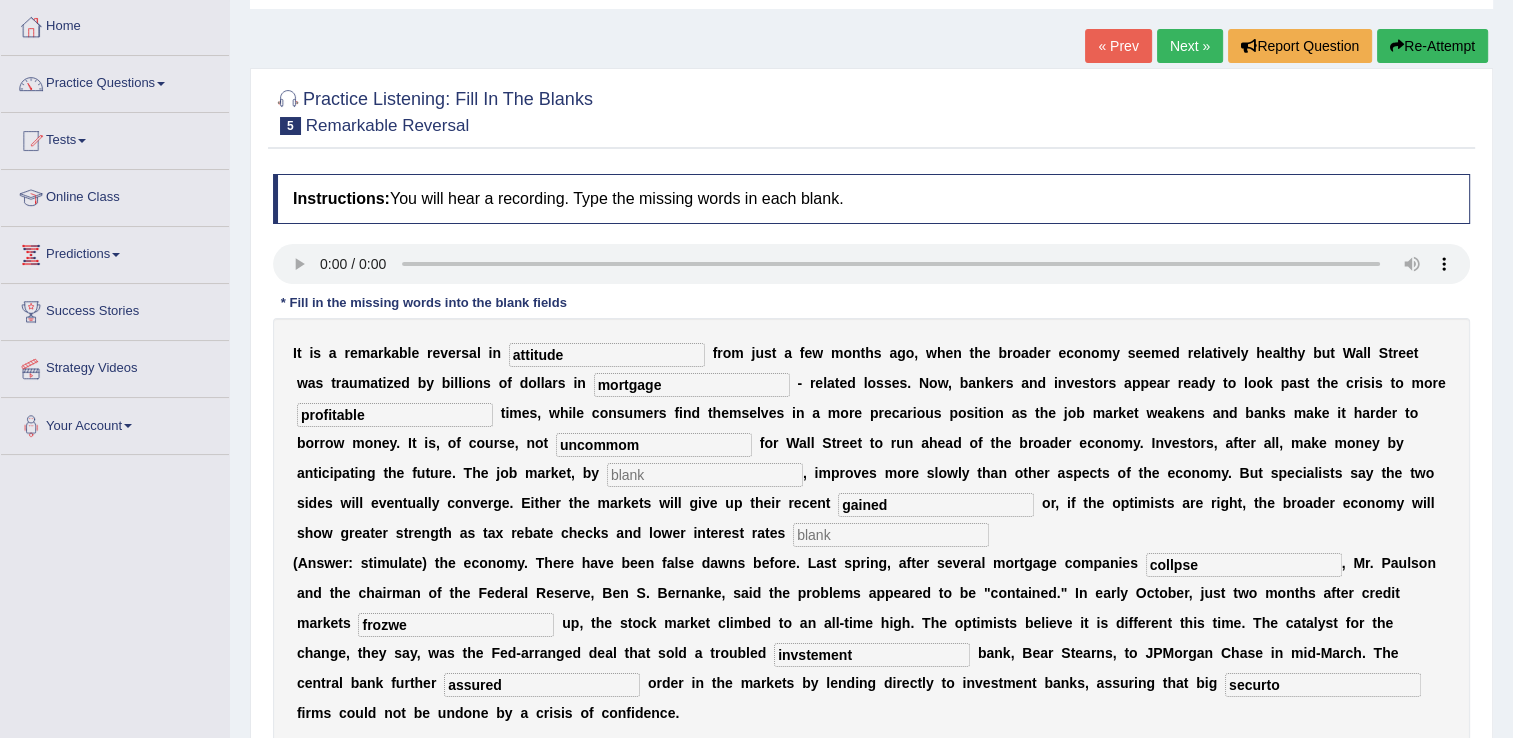 type on "profitable" 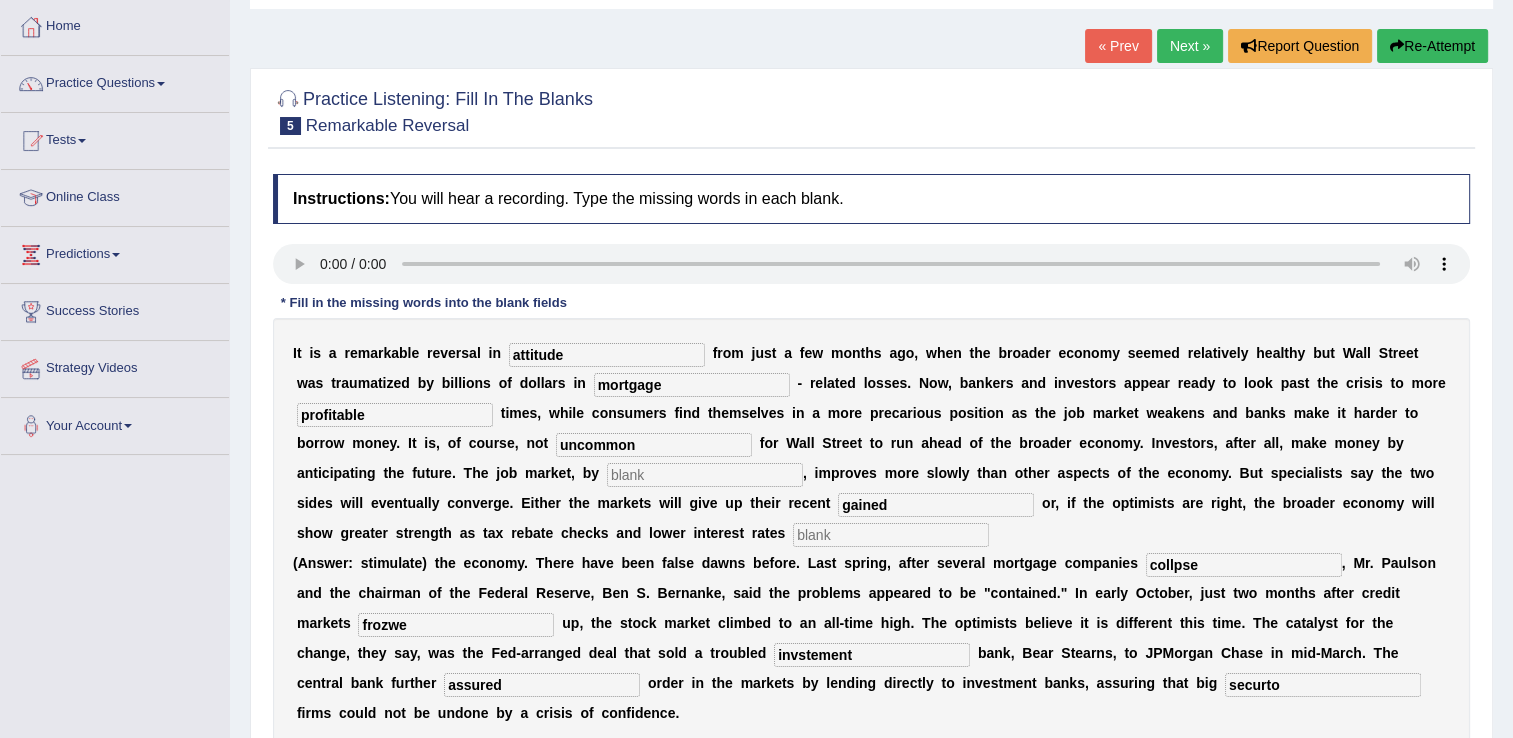 type on "uncommon" 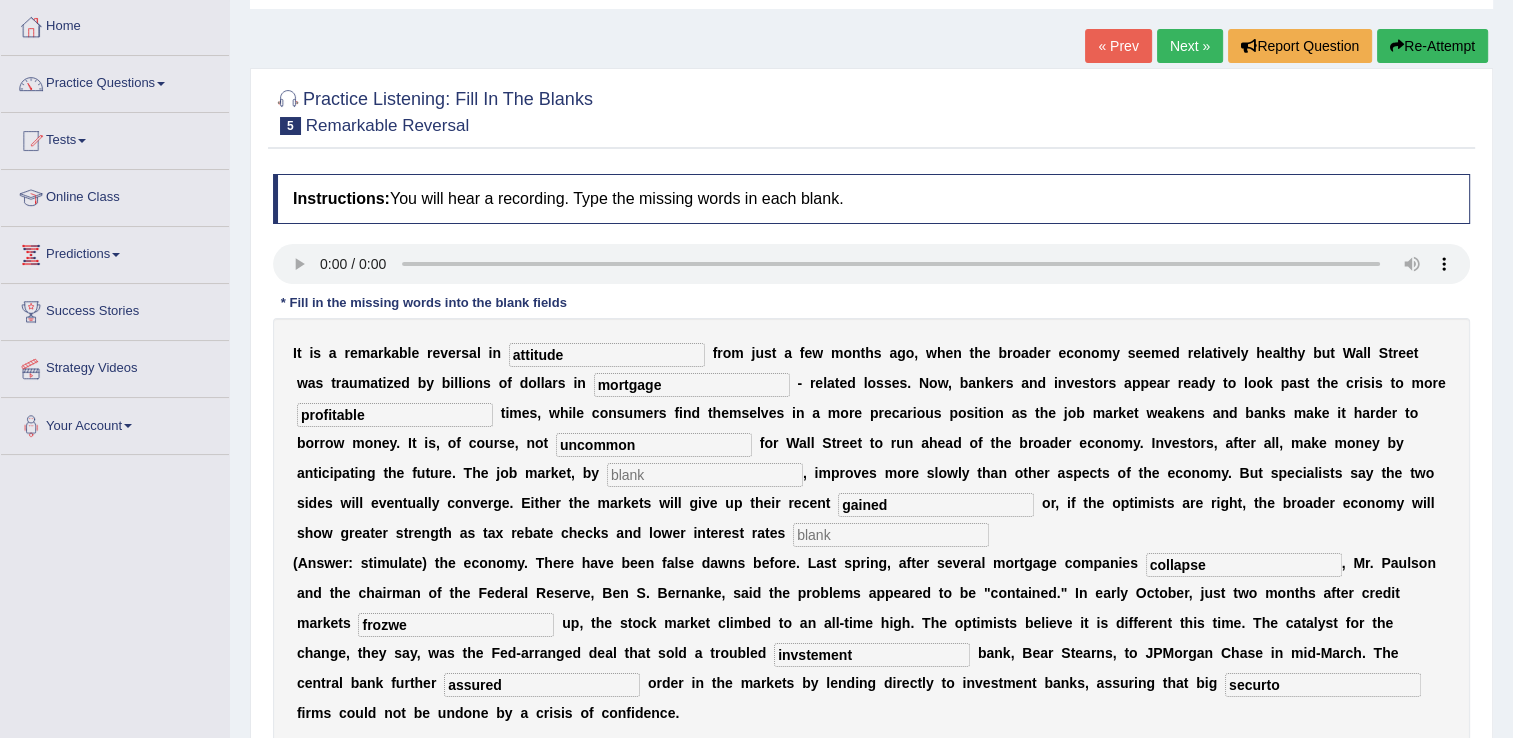 type on "collapse" 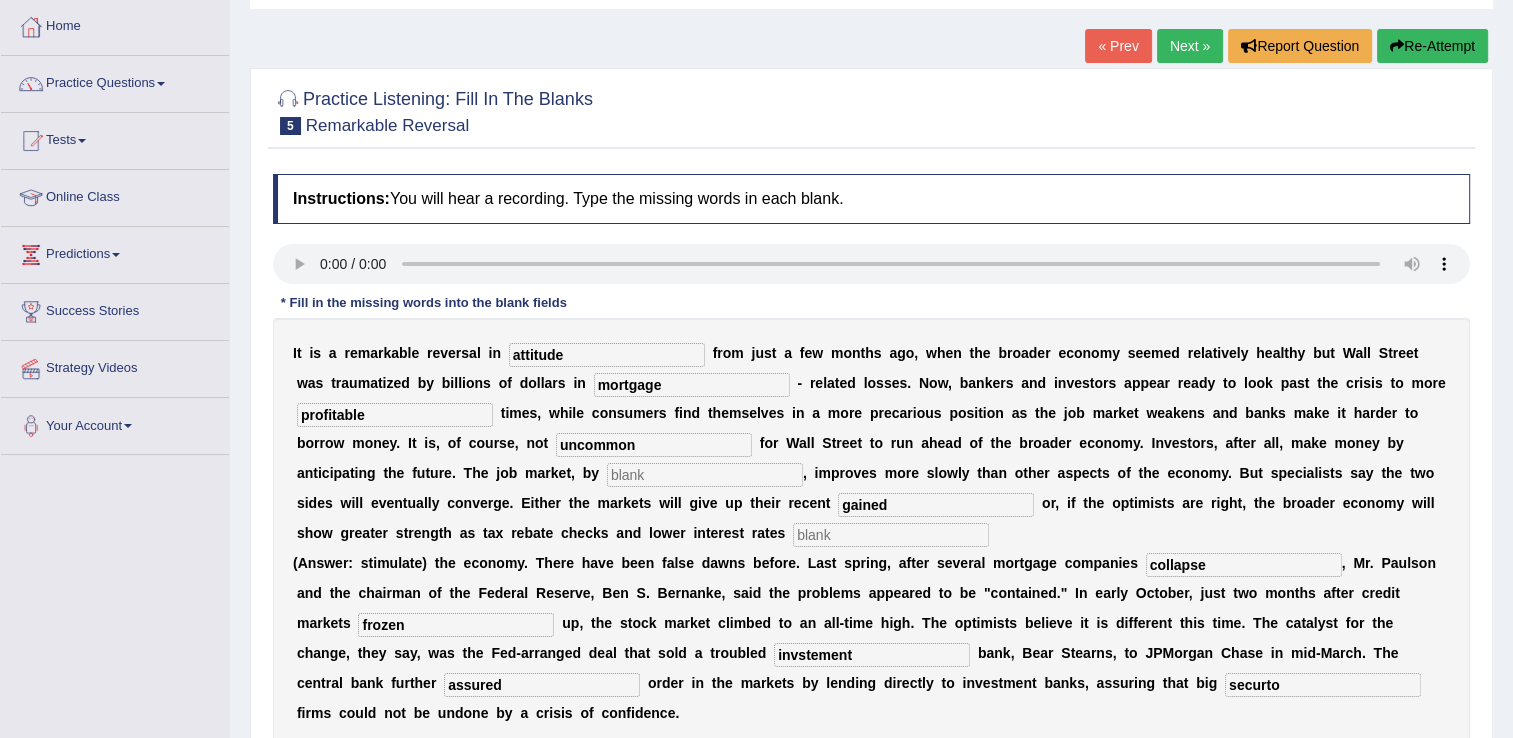 type on "frozen" 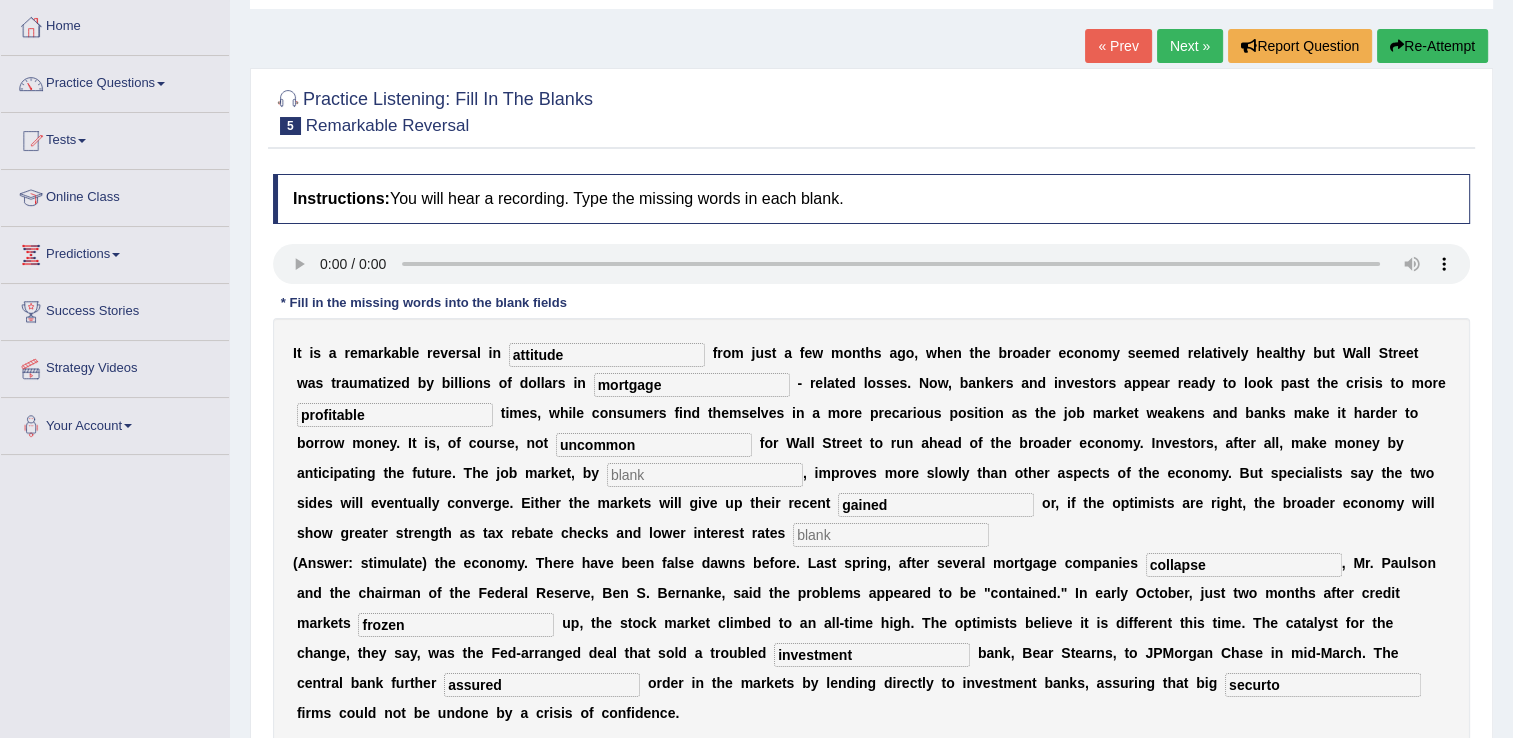 type on "investment" 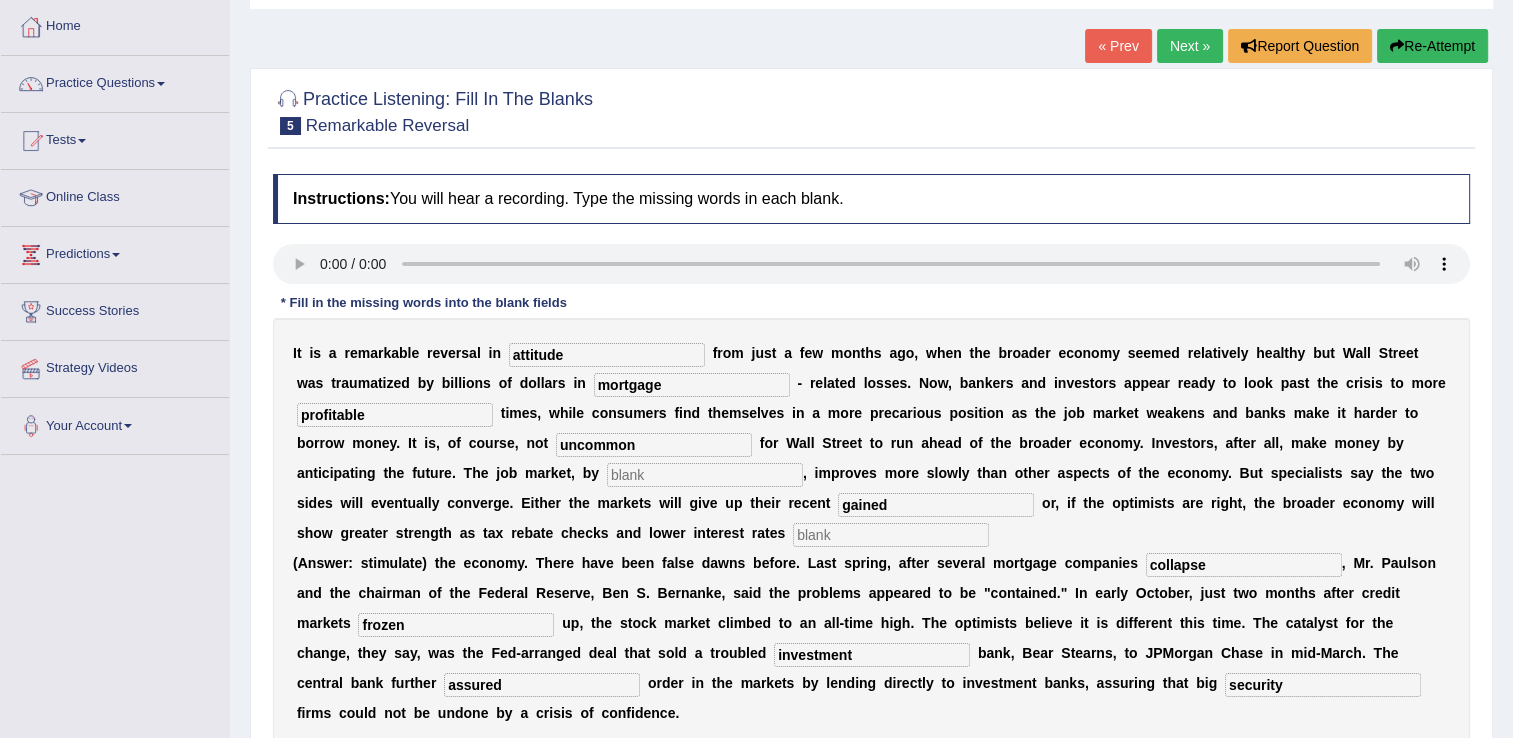 type on "security" 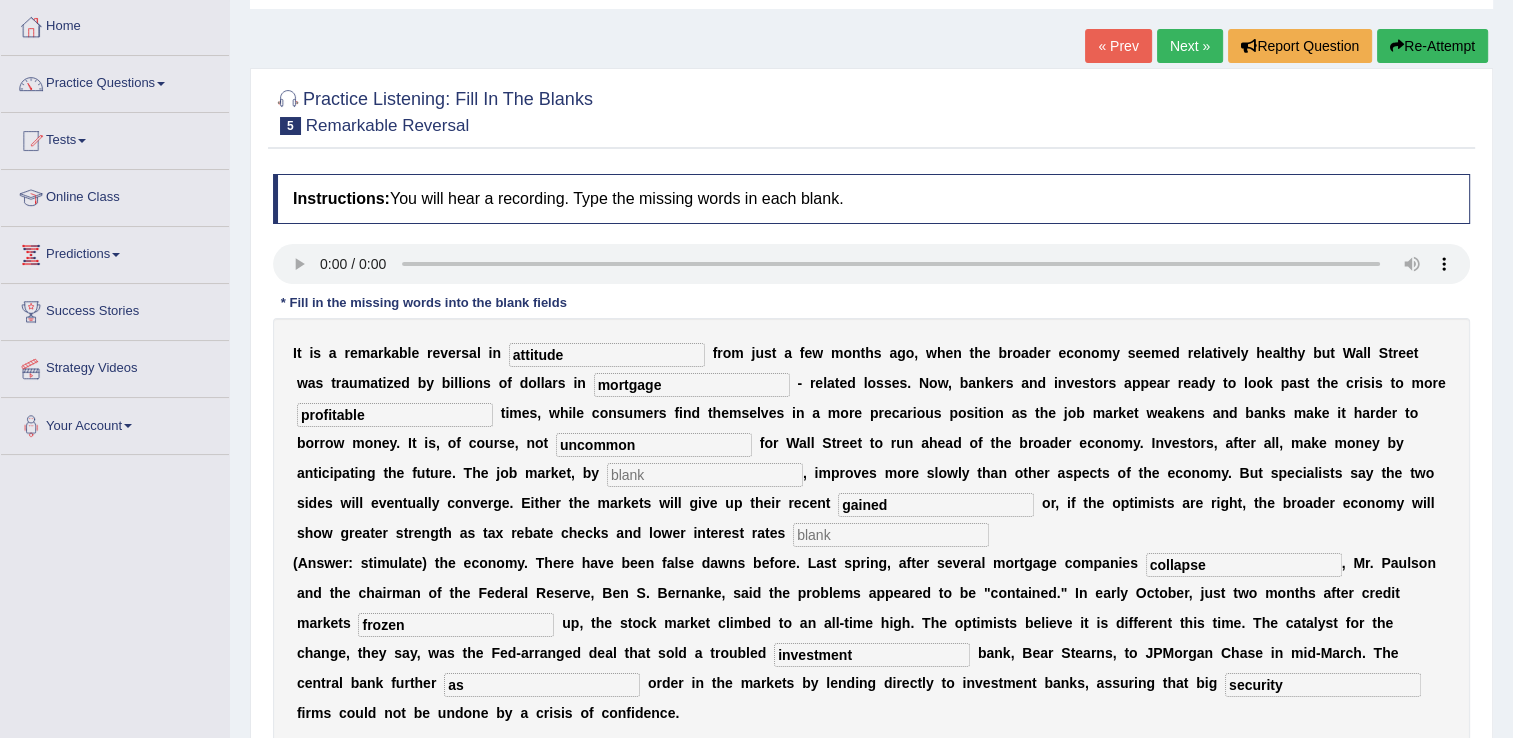 type on "a" 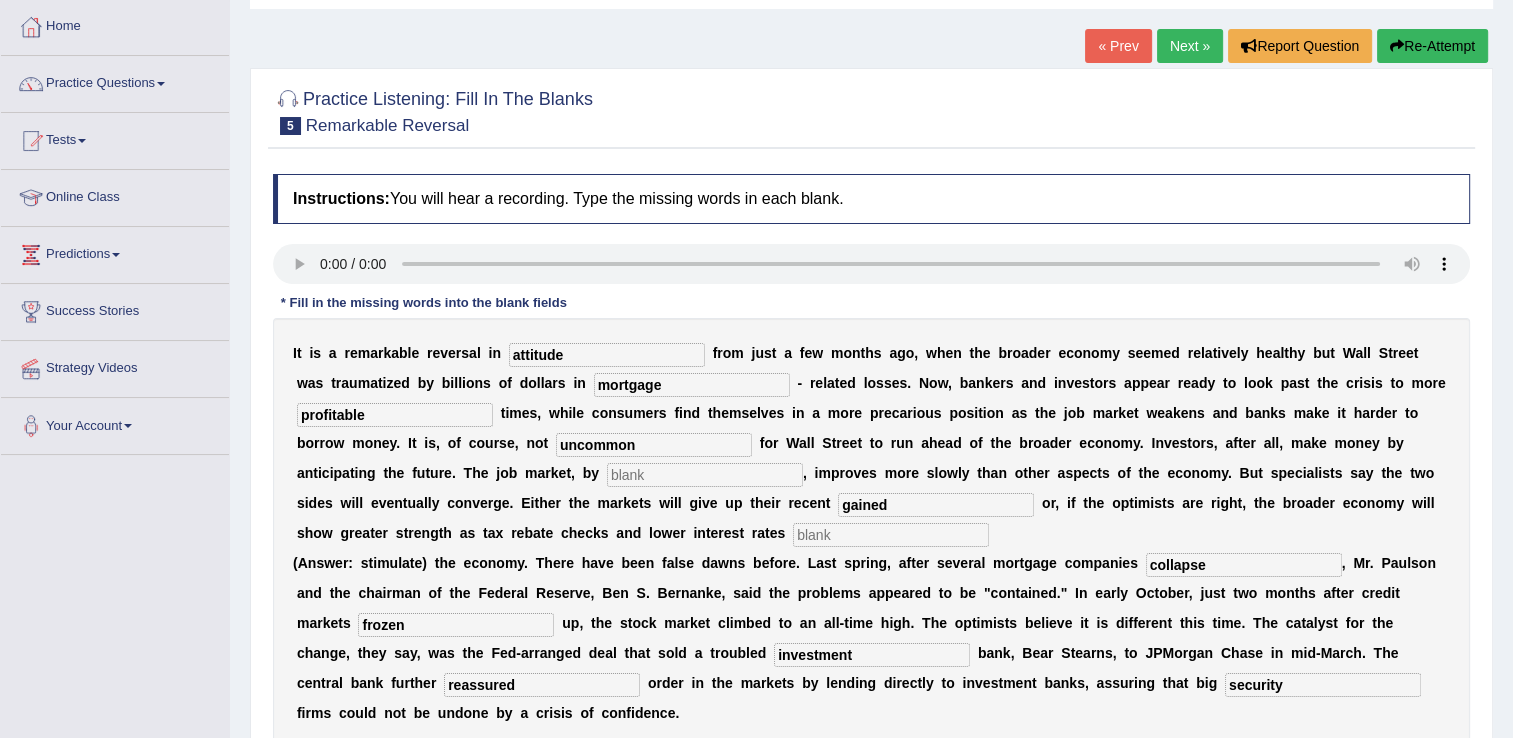 type on "reassured" 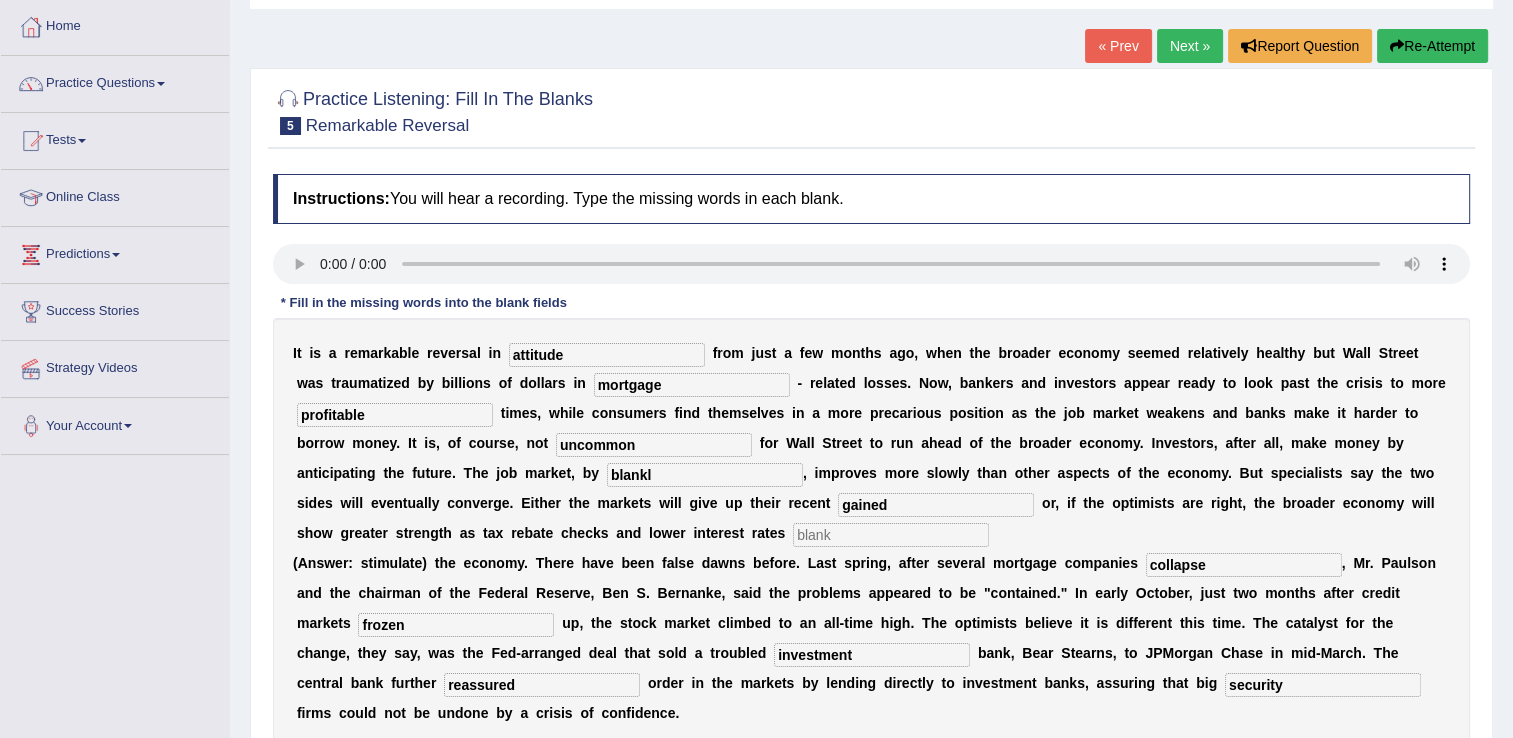 type on "blankl" 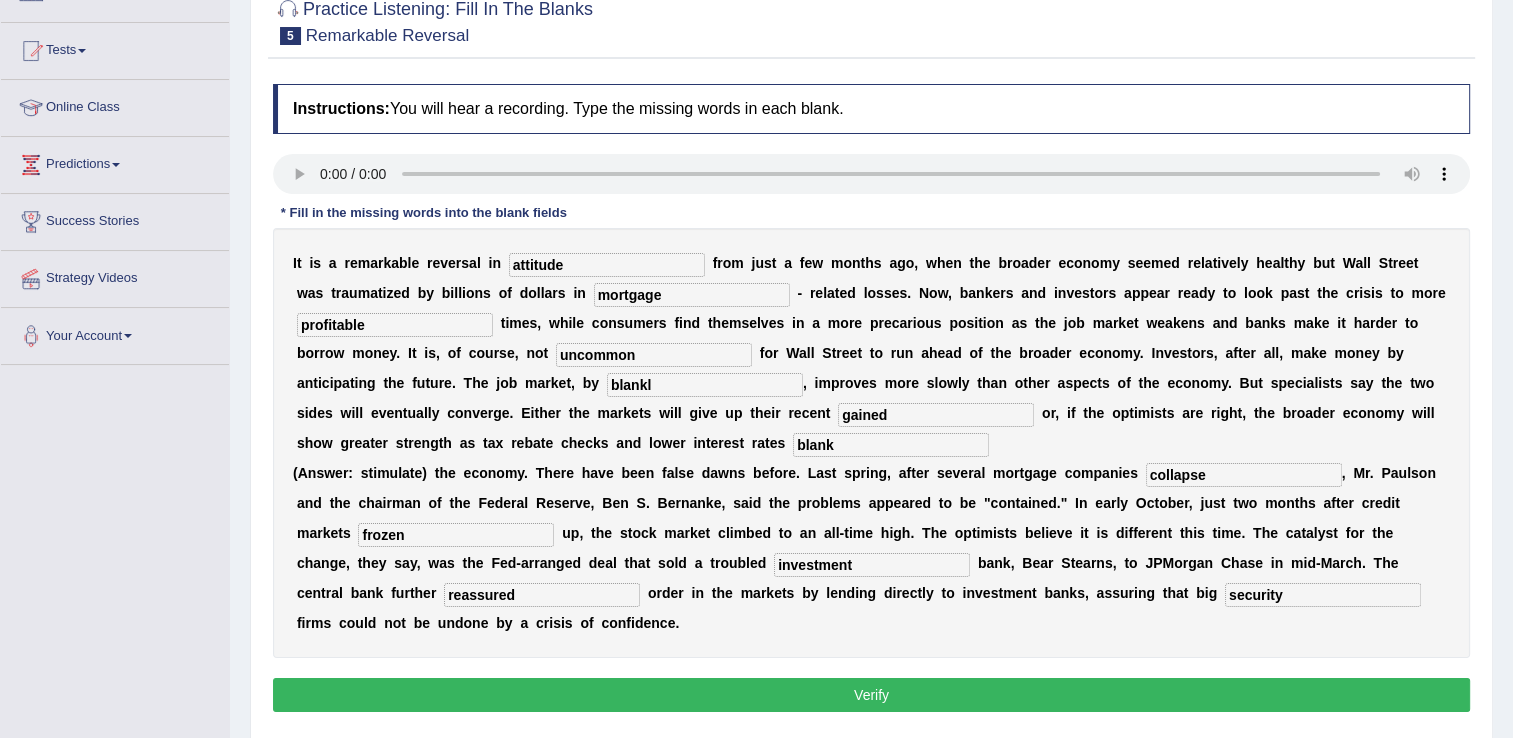 scroll, scrollTop: 312, scrollLeft: 0, axis: vertical 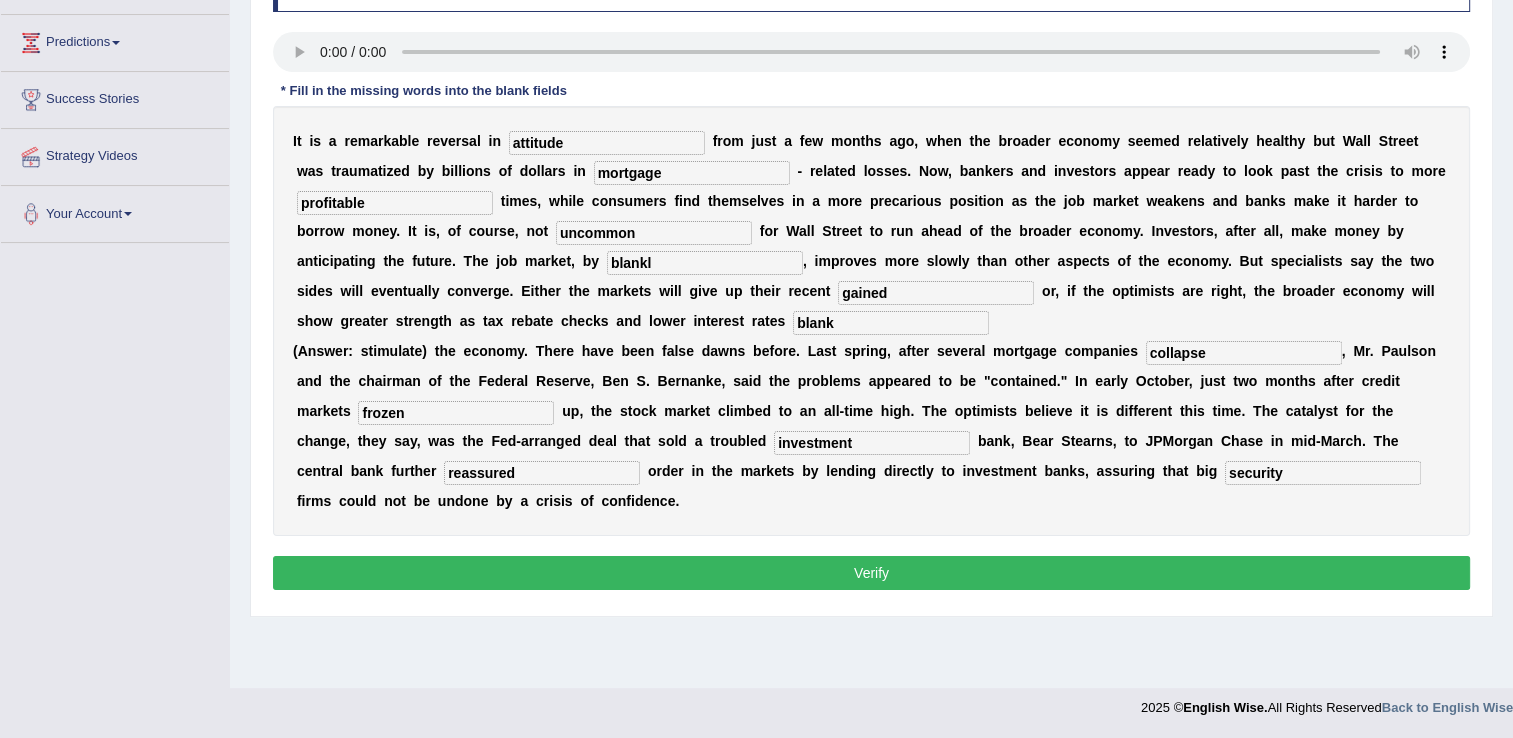 type on "blank" 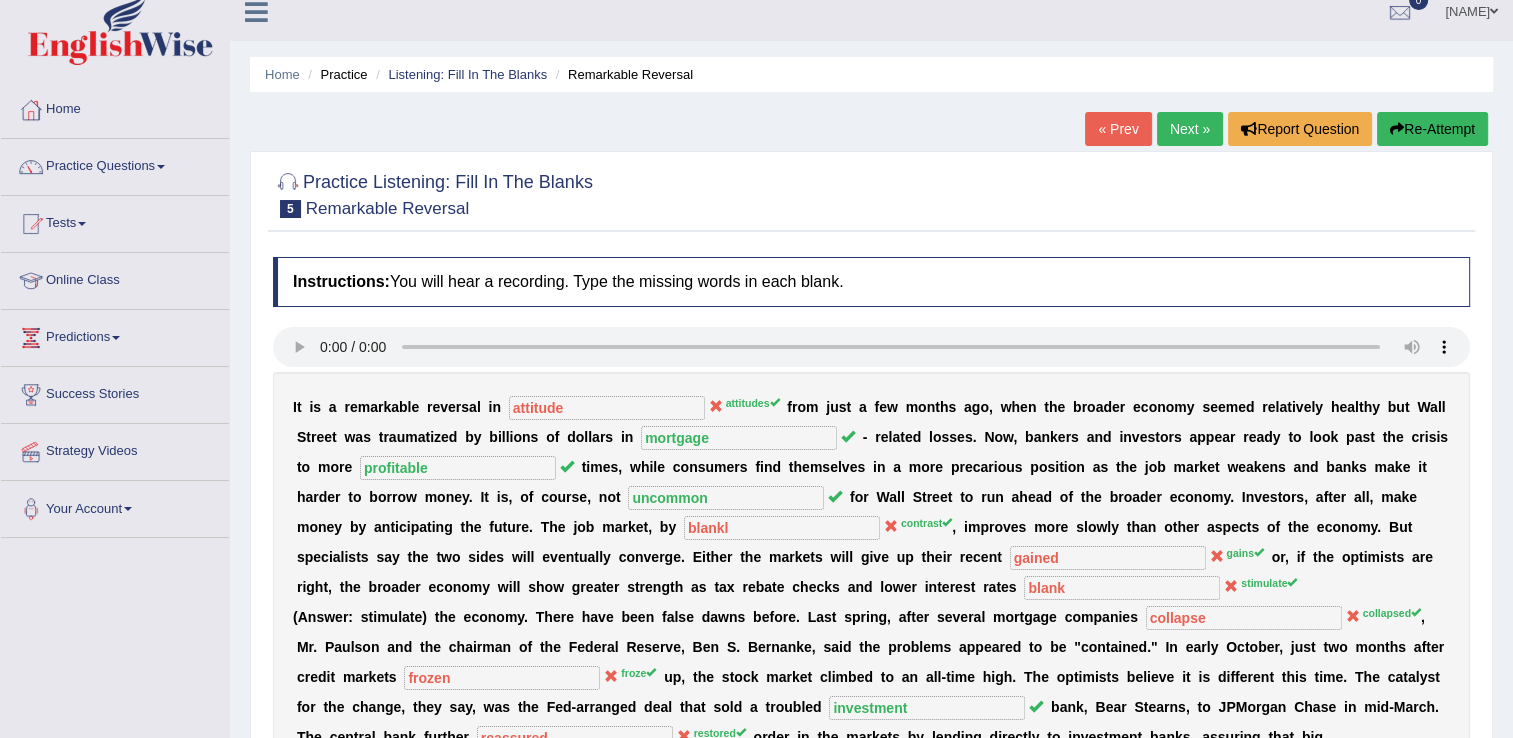 scroll, scrollTop: 0, scrollLeft: 0, axis: both 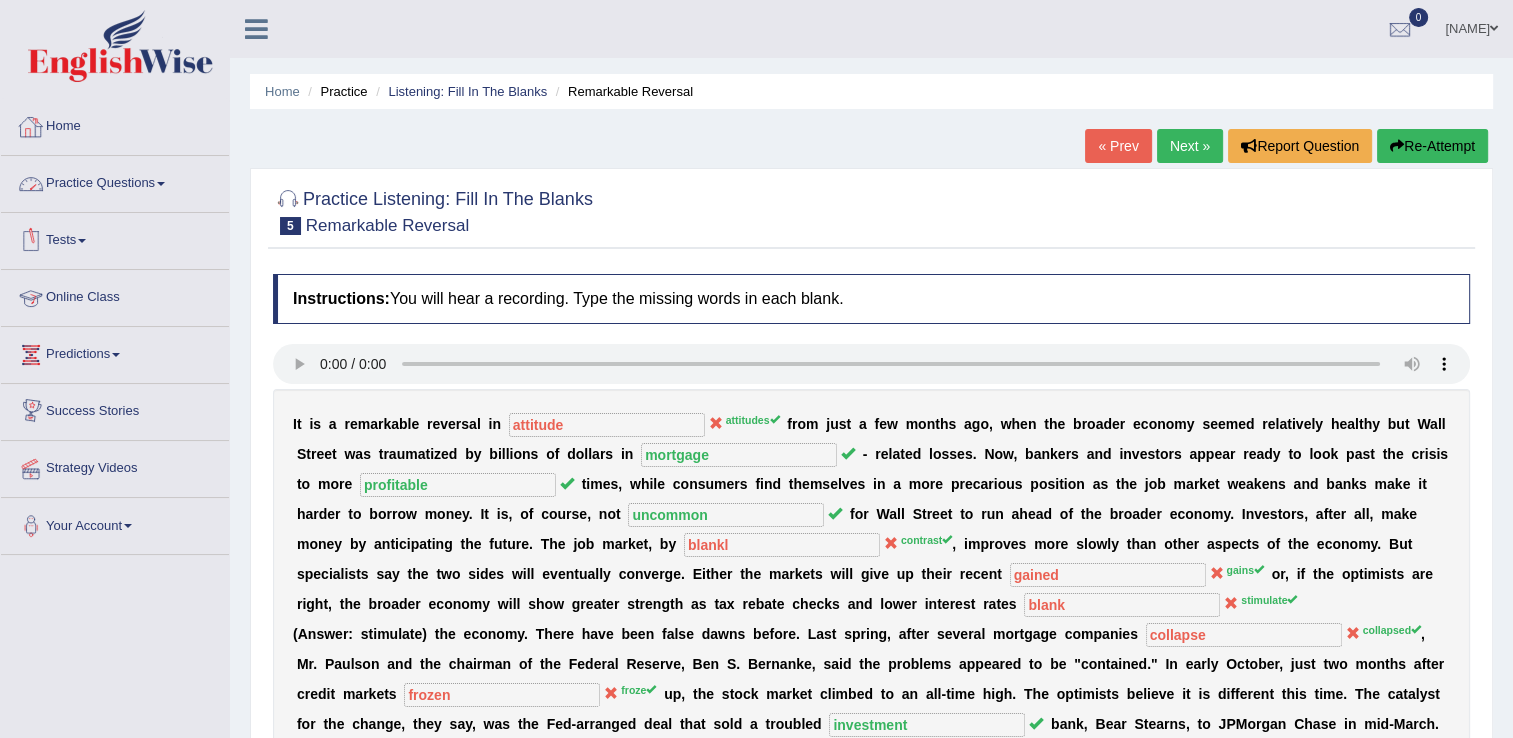 click on "Practice Questions" at bounding box center [115, 181] 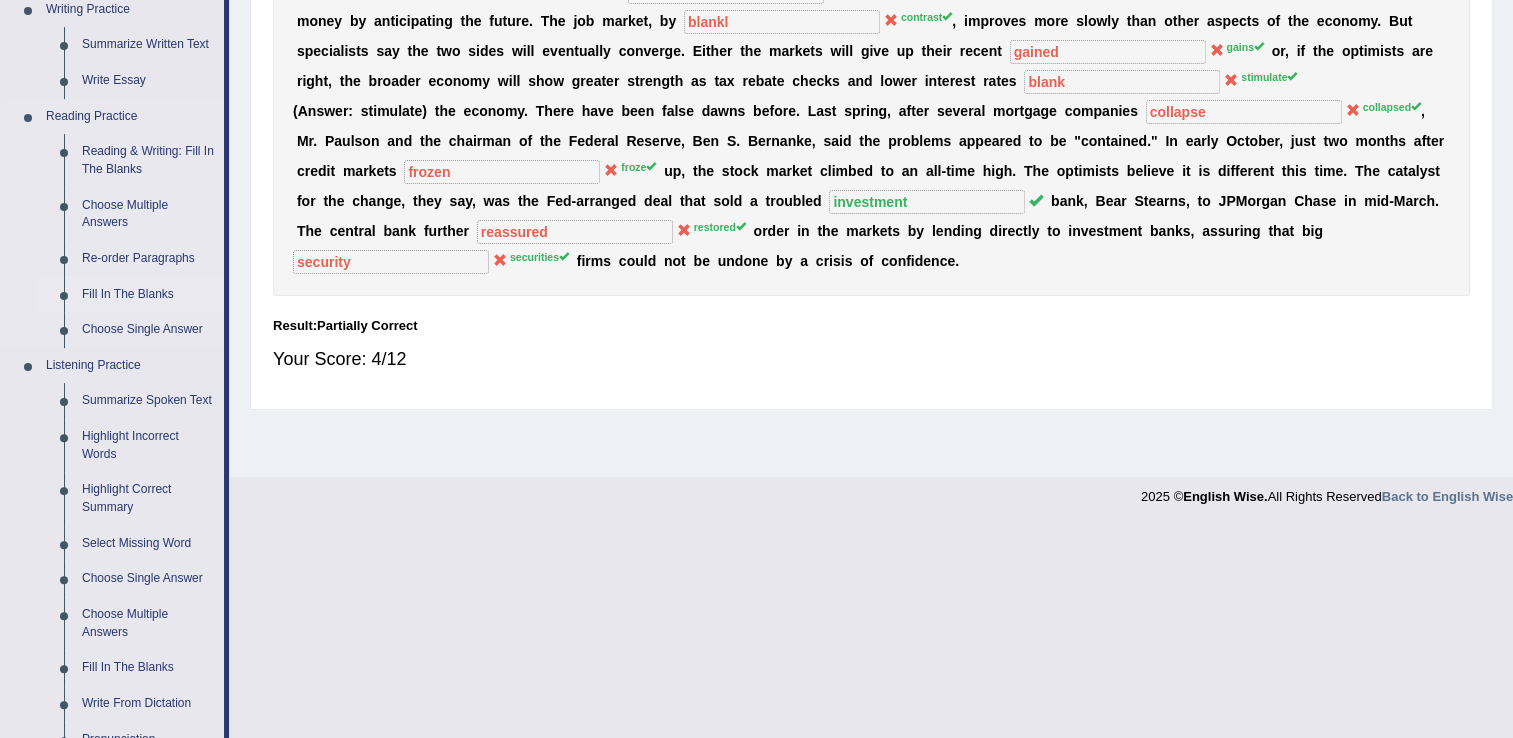 scroll, scrollTop: 700, scrollLeft: 0, axis: vertical 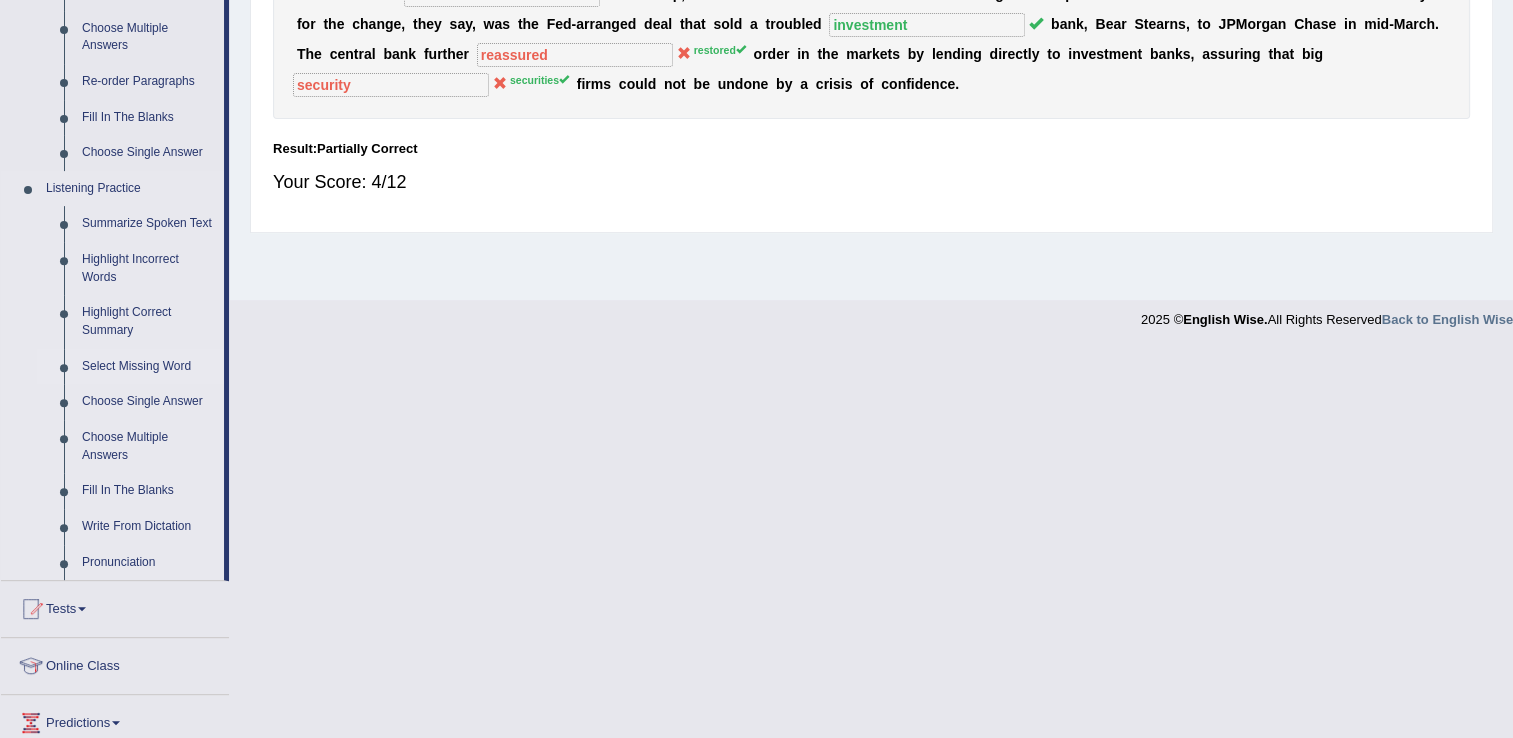 click on "Select Missing Word" at bounding box center (148, 367) 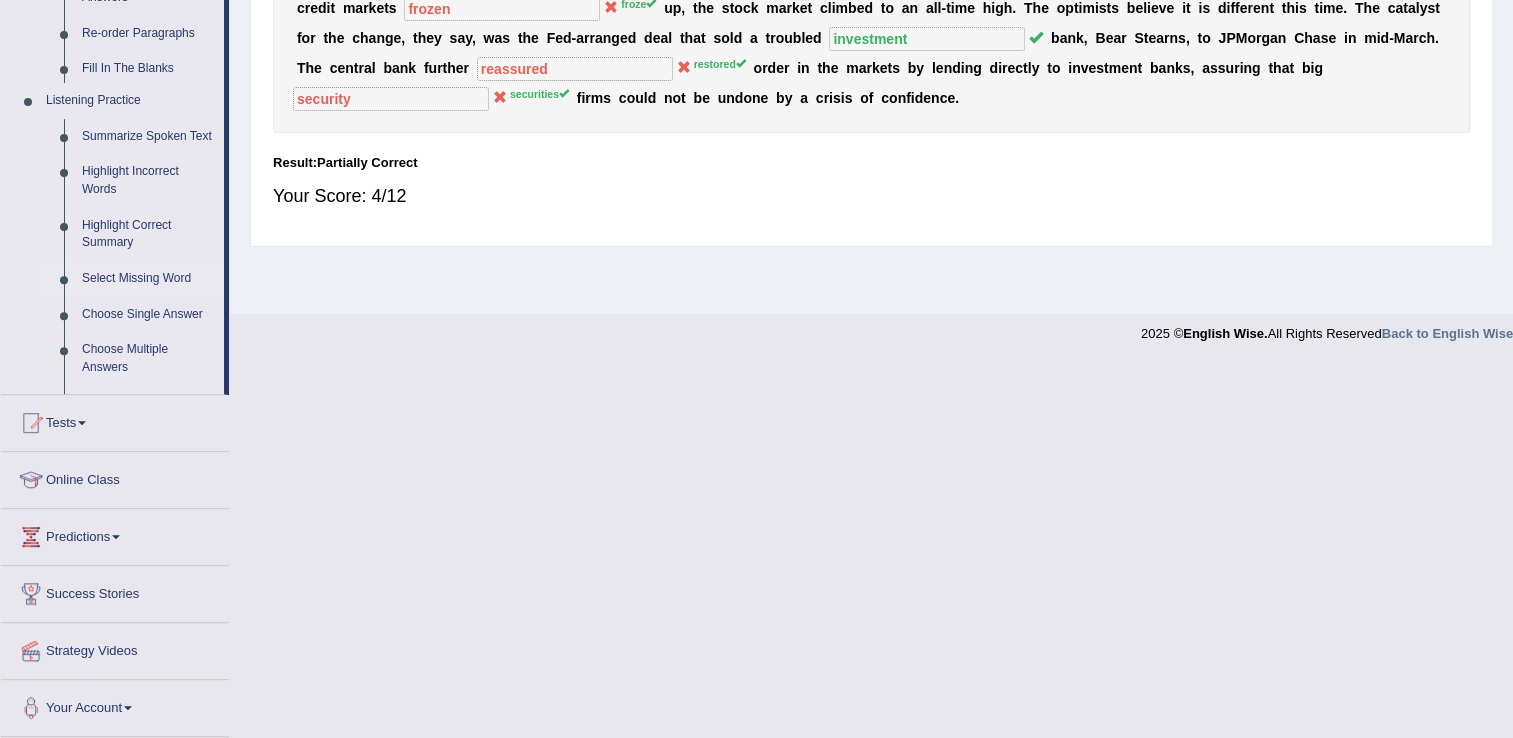 scroll, scrollTop: 312, scrollLeft: 0, axis: vertical 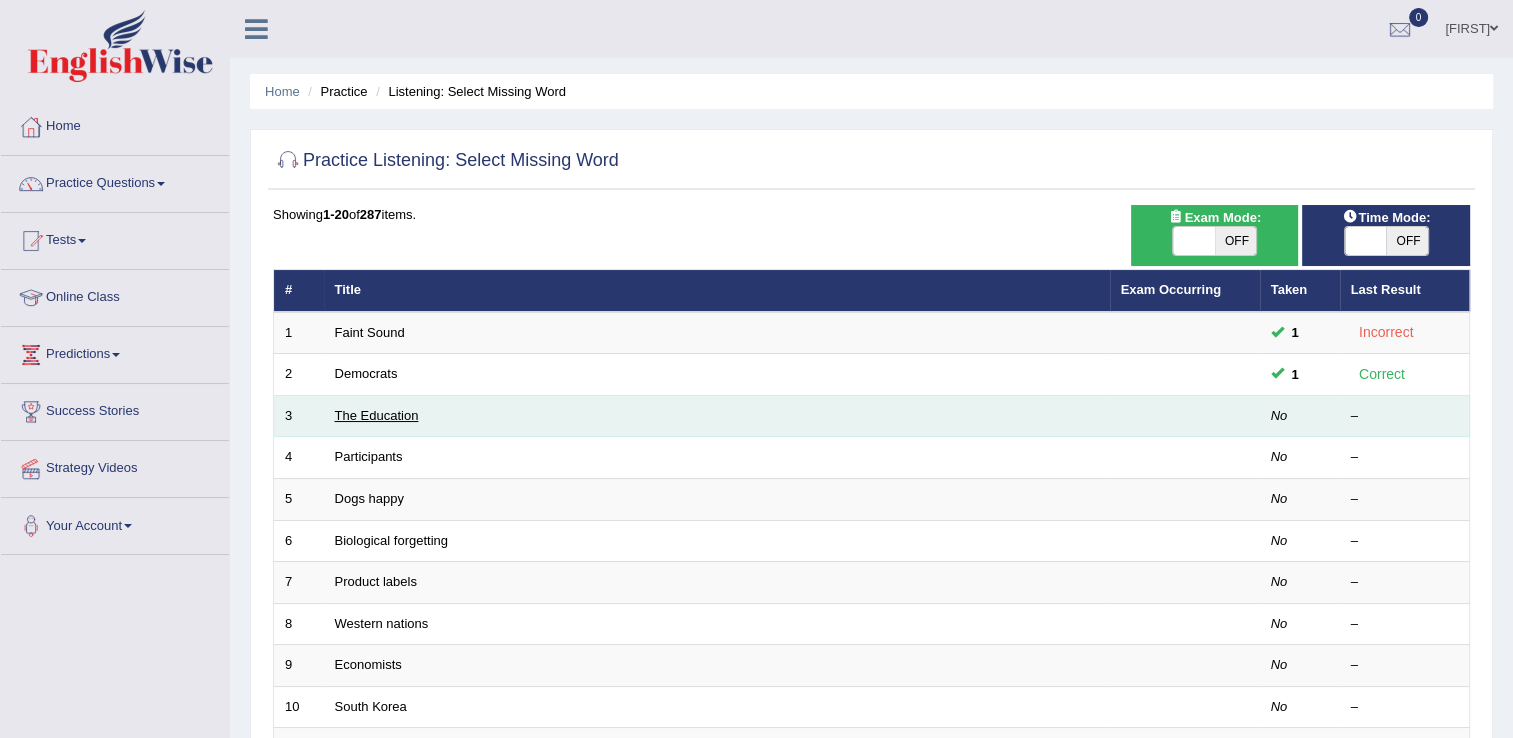 click on "The Education" at bounding box center [377, 415] 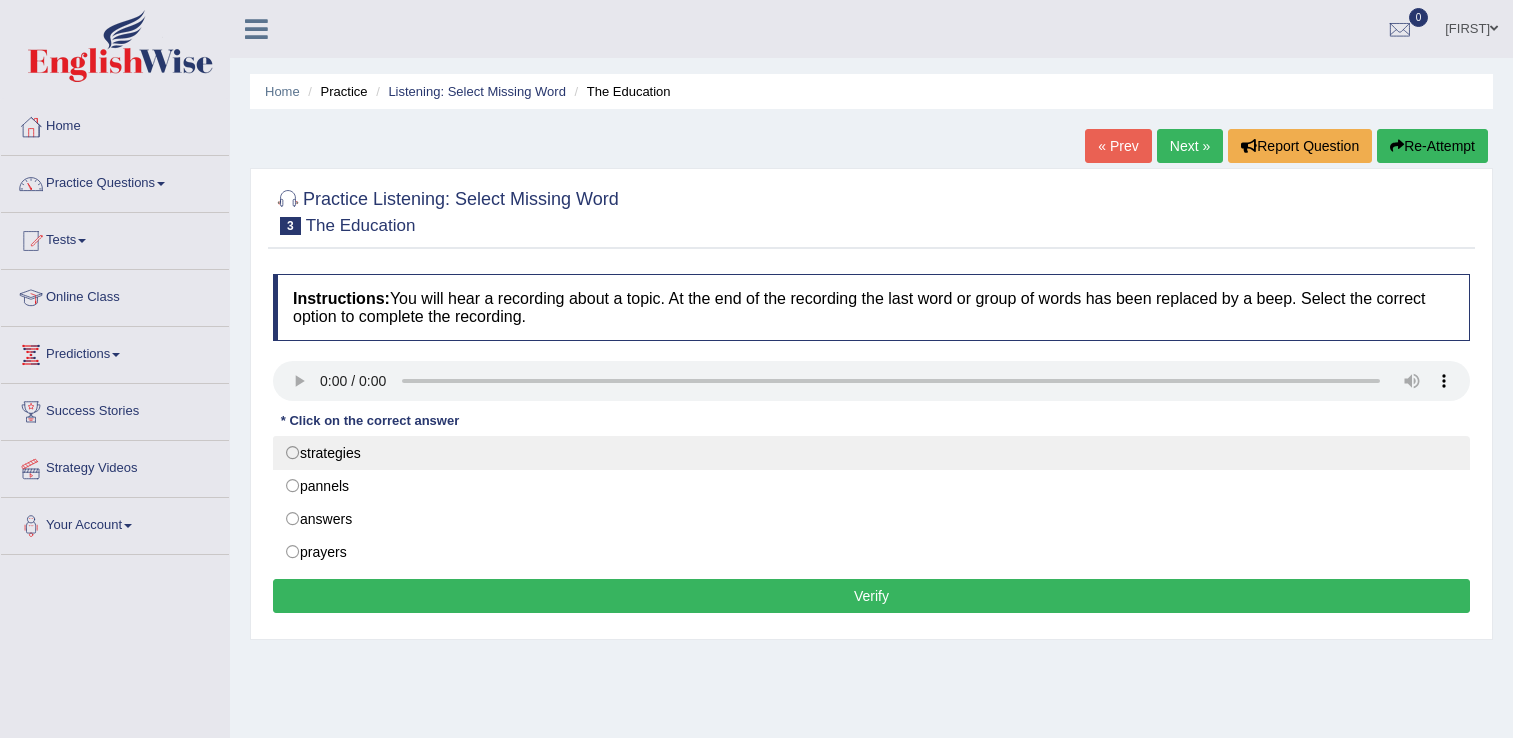 scroll, scrollTop: 0, scrollLeft: 0, axis: both 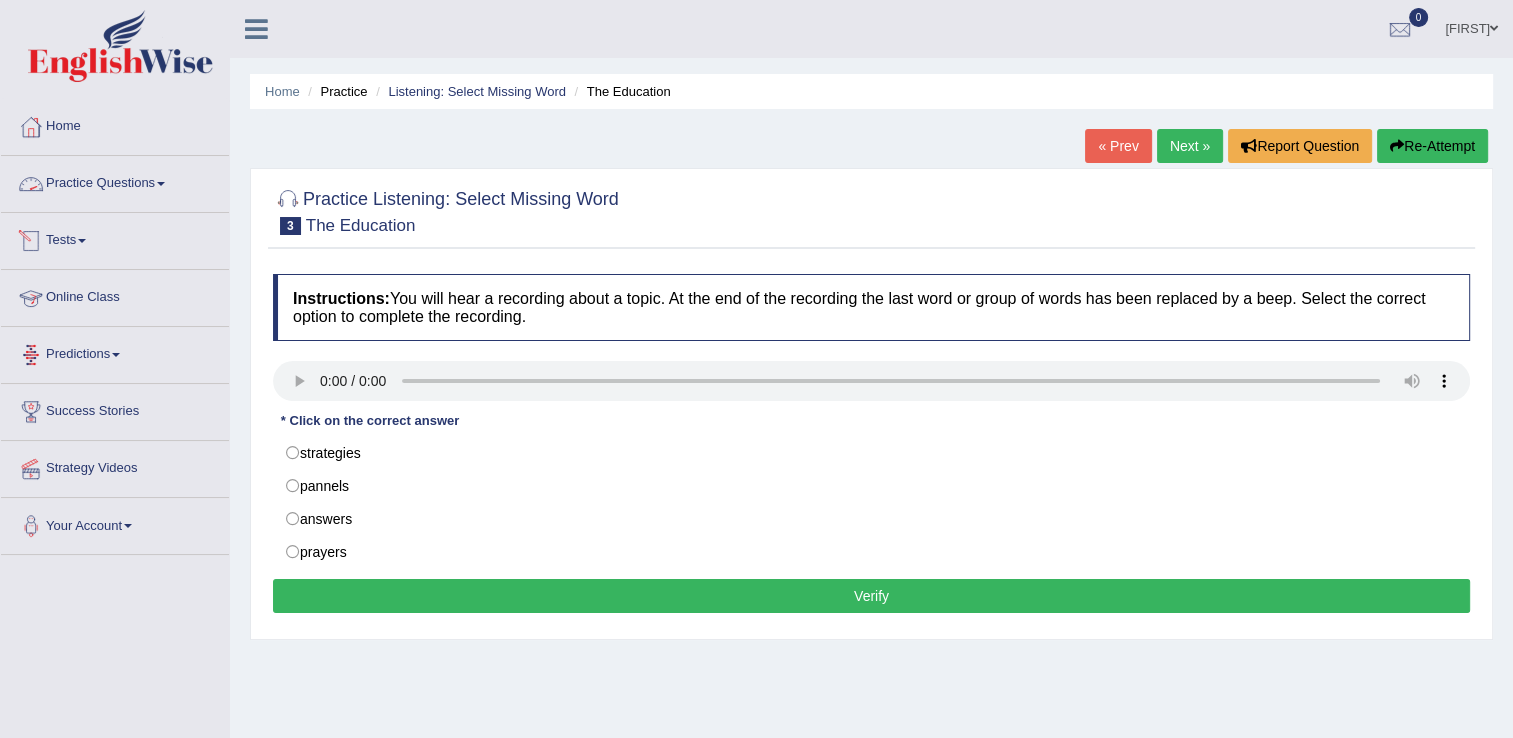 click on "Practice Questions" at bounding box center (115, 181) 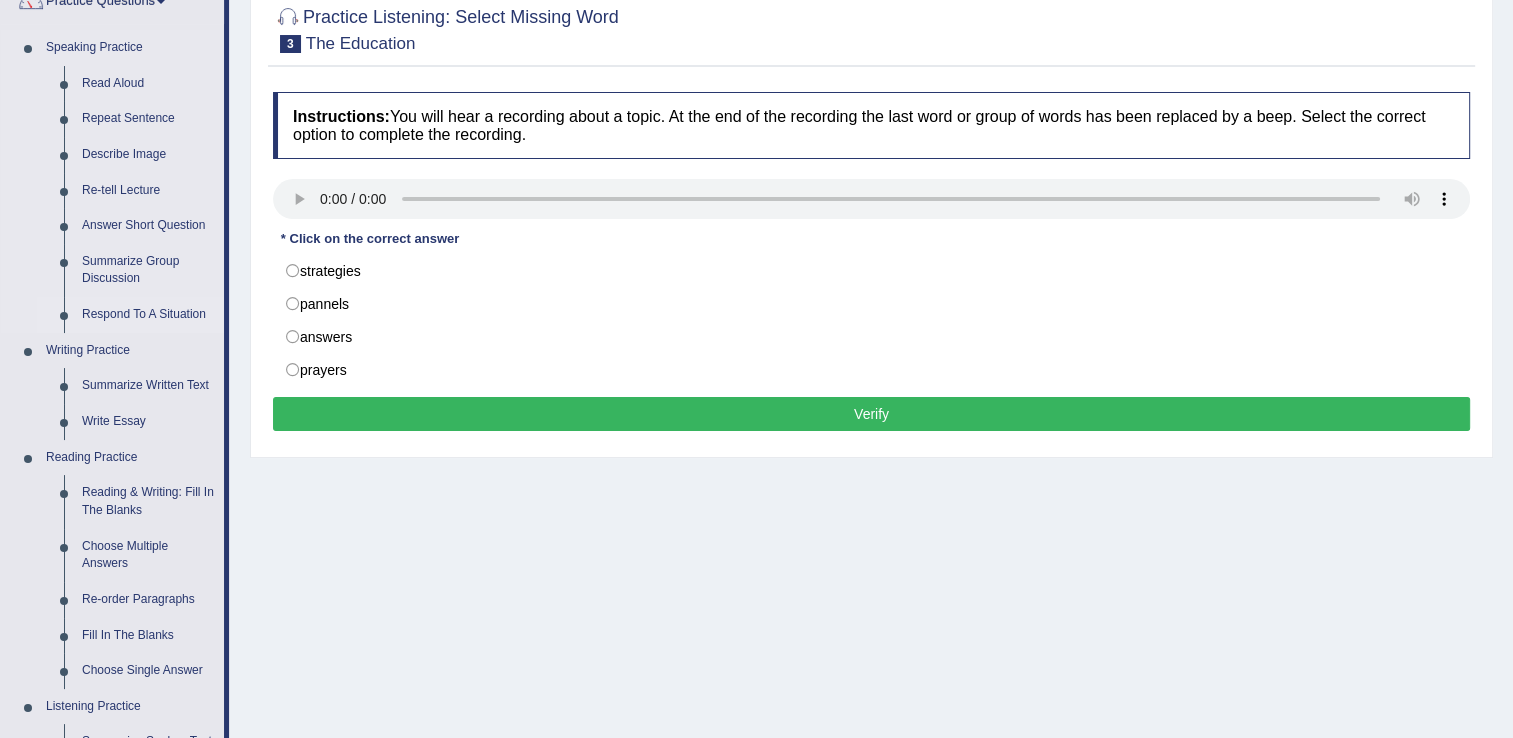 scroll, scrollTop: 300, scrollLeft: 0, axis: vertical 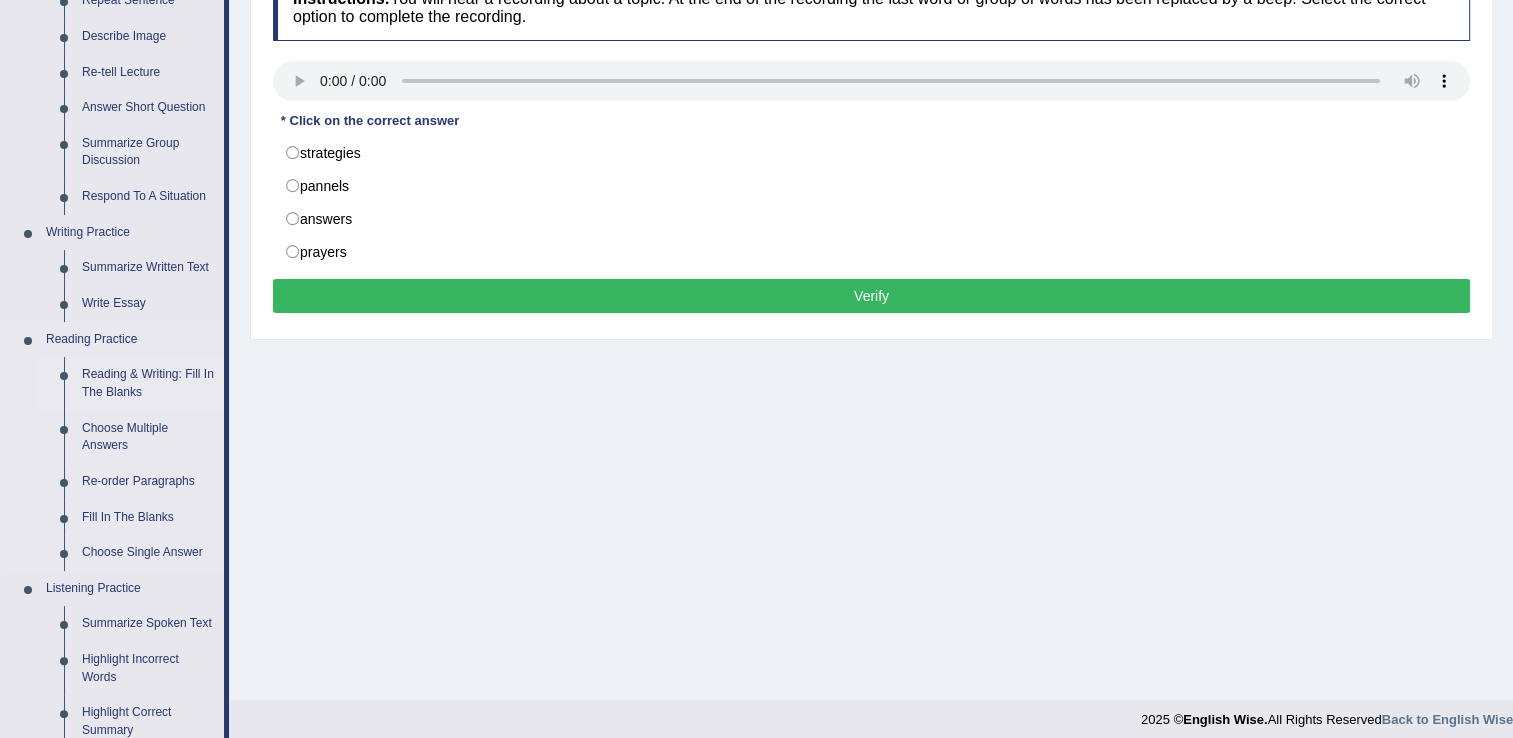 click on "Reading & Writing: Fill In The Blanks" at bounding box center [148, 383] 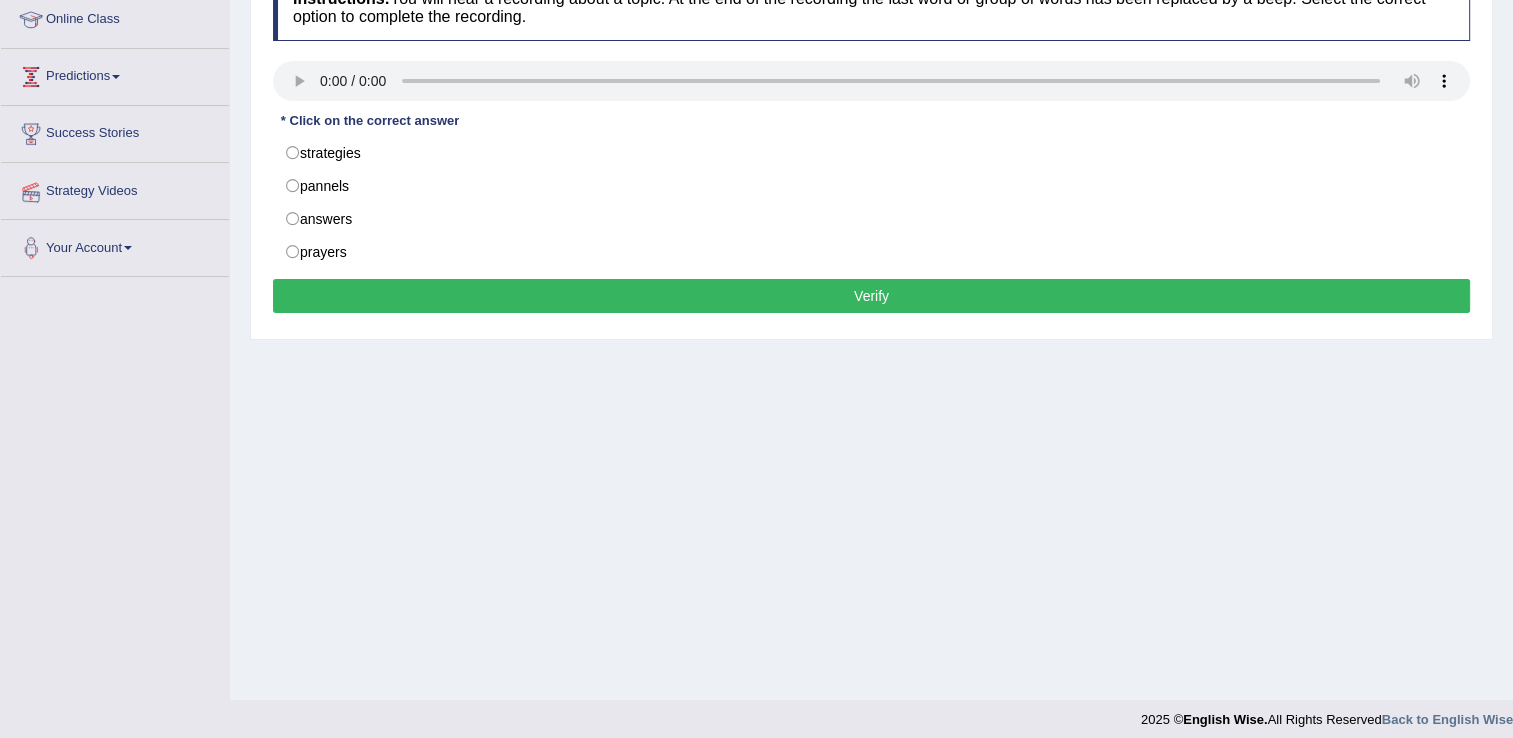 scroll, scrollTop: 312, scrollLeft: 0, axis: vertical 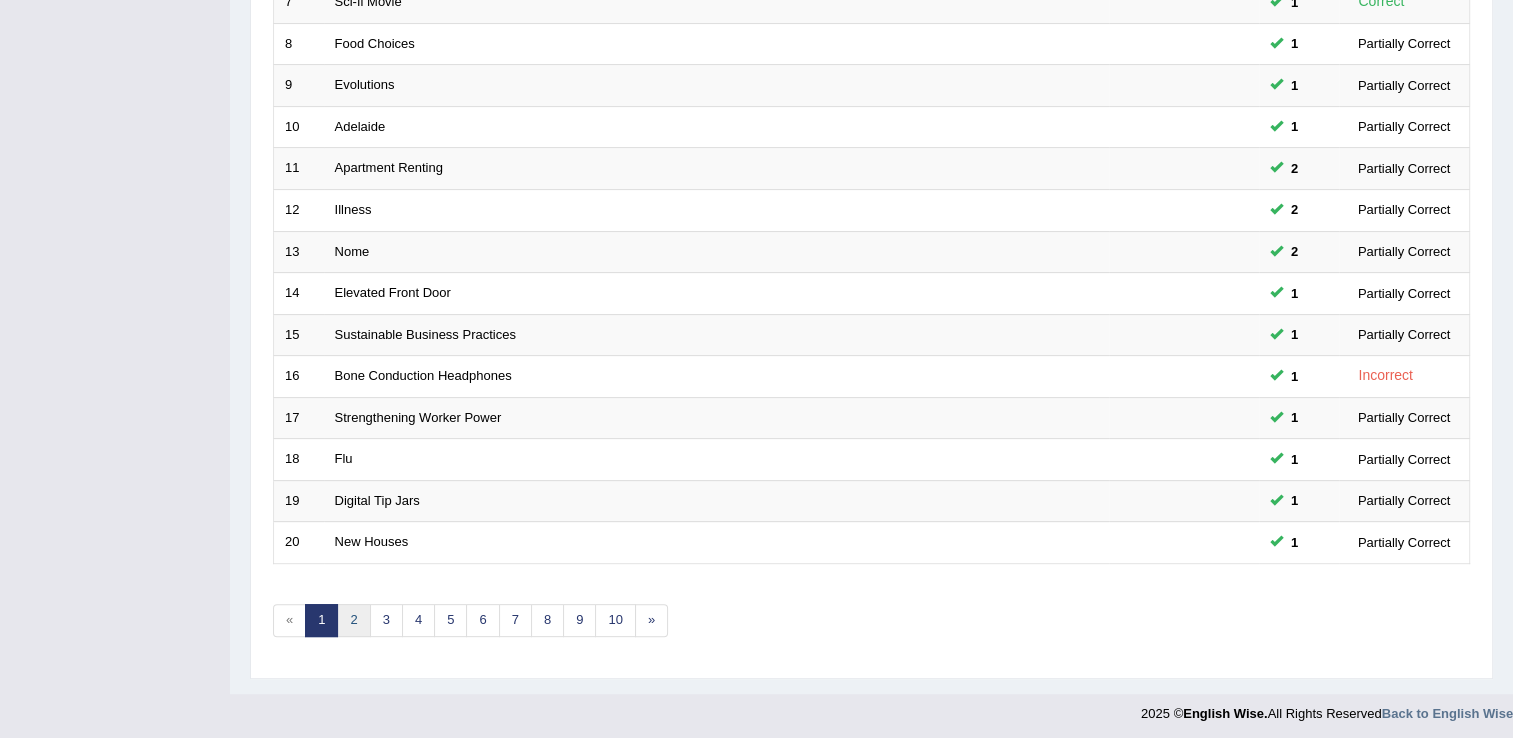 click on "2" at bounding box center [353, 620] 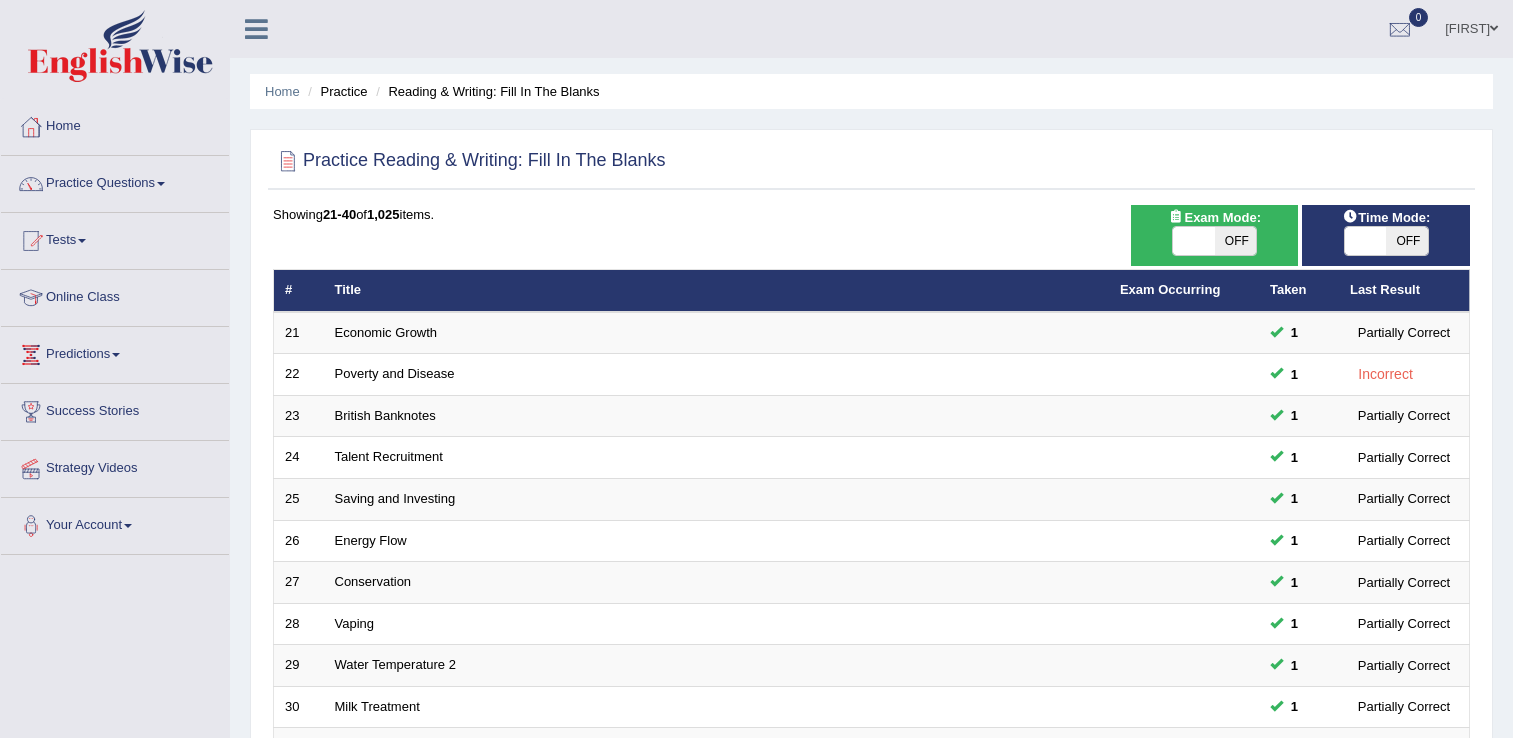 scroll, scrollTop: 0, scrollLeft: 0, axis: both 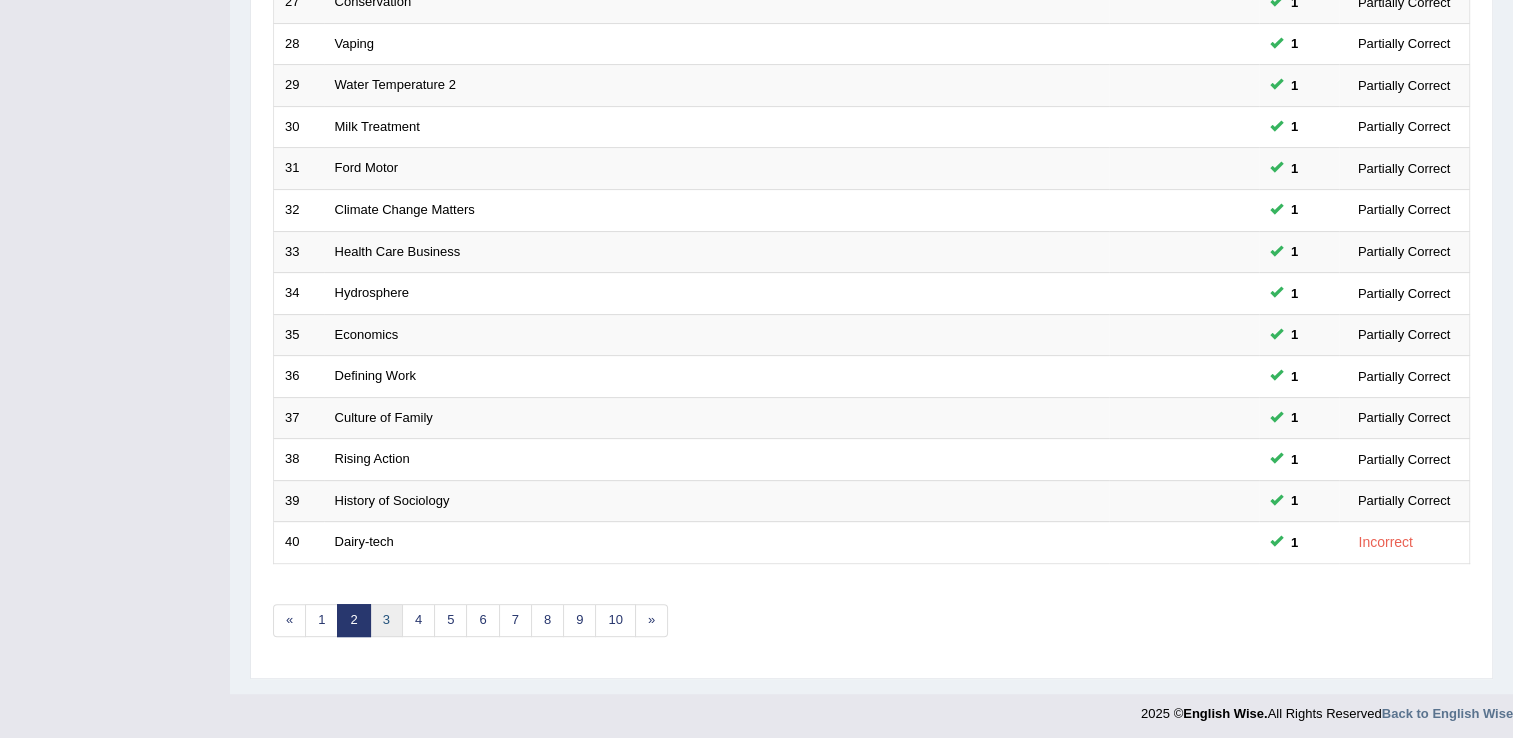 click on "3" at bounding box center [386, 620] 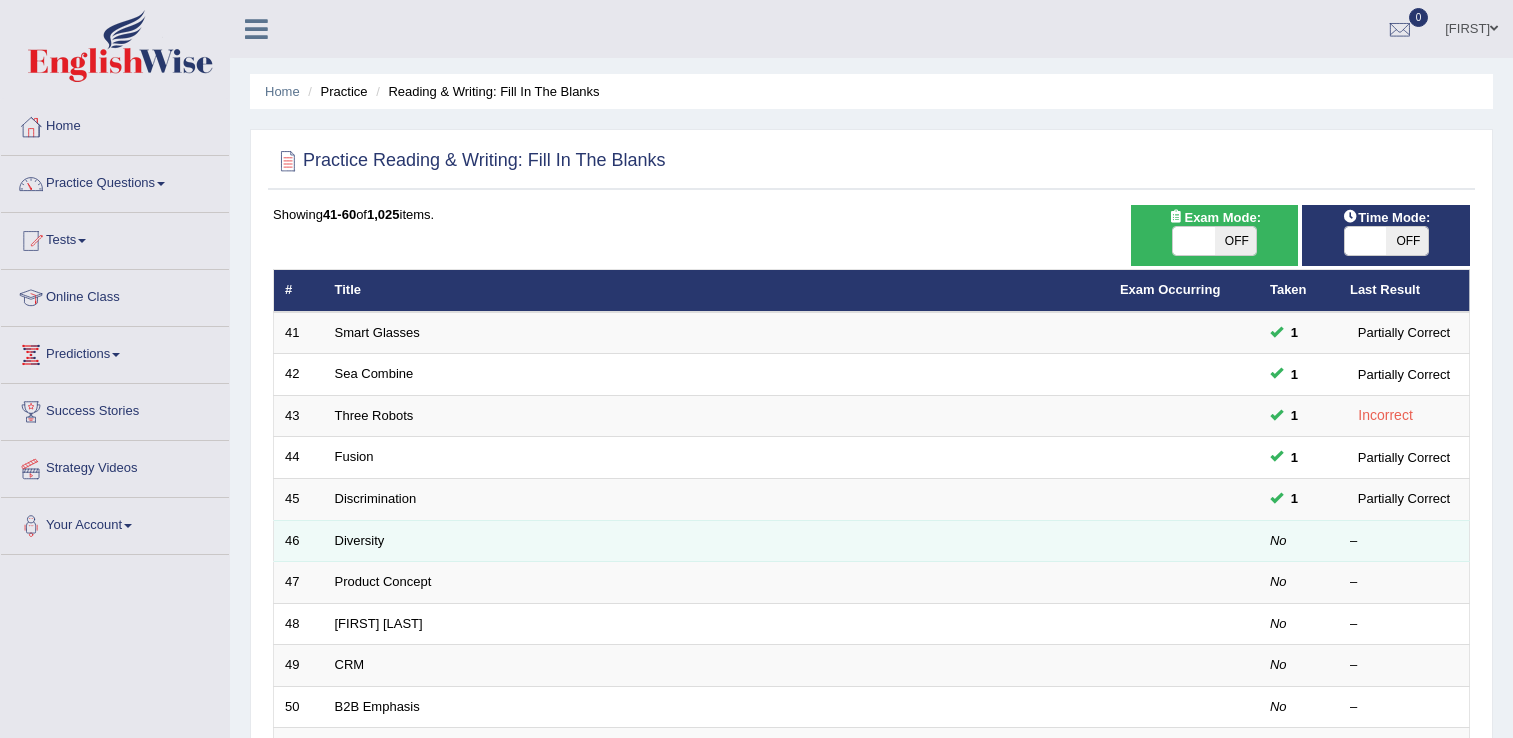 scroll, scrollTop: 0, scrollLeft: 0, axis: both 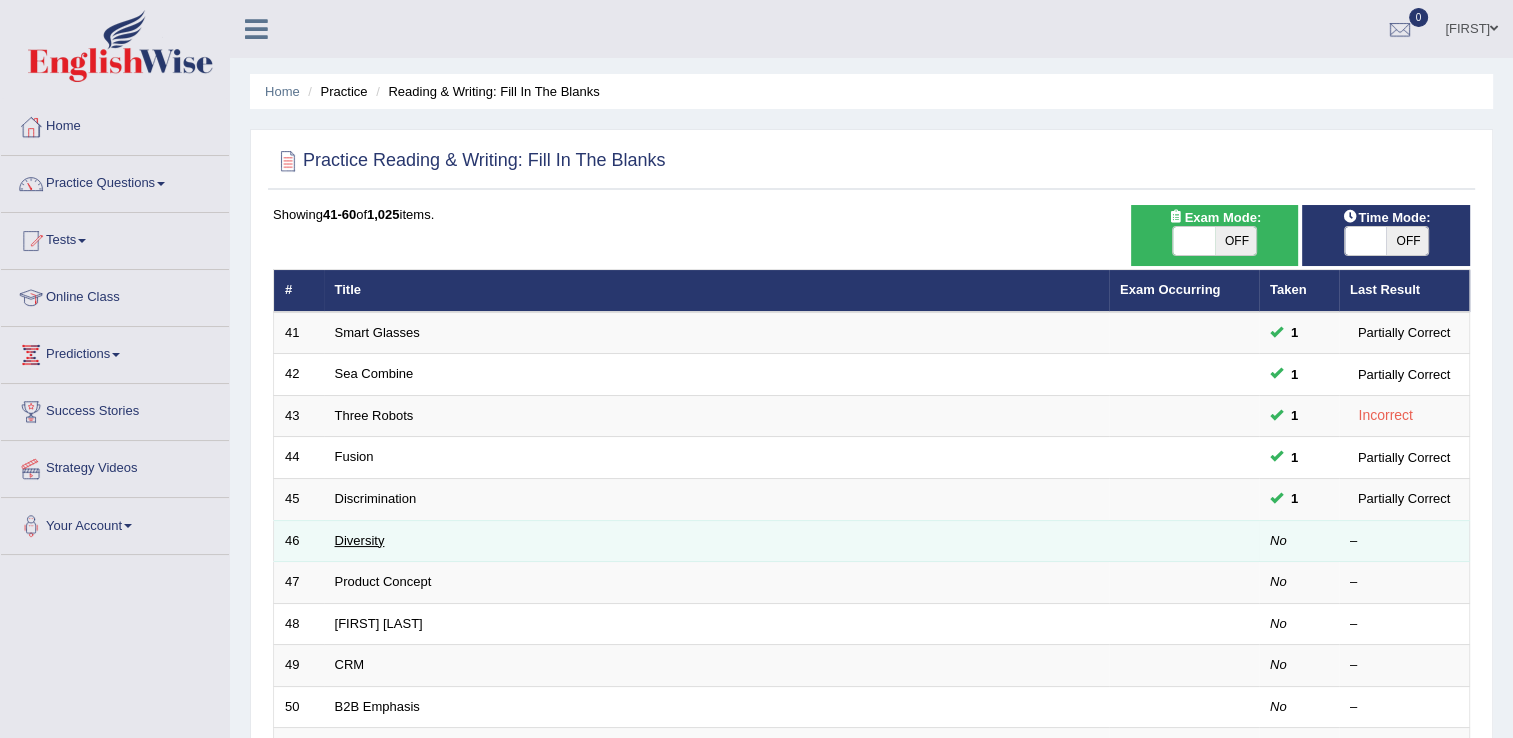click on "Diversity" at bounding box center (360, 540) 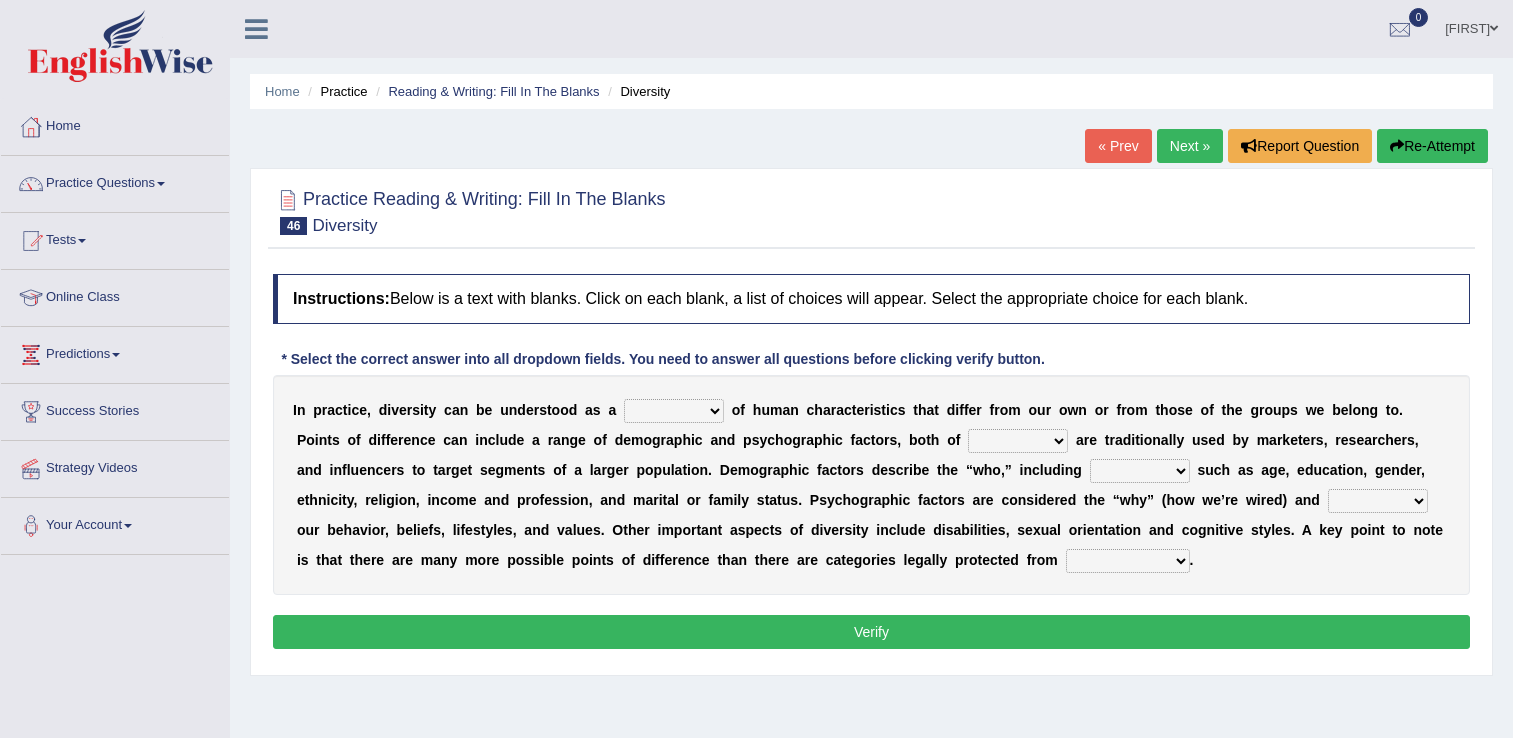 scroll, scrollTop: 0, scrollLeft: 0, axis: both 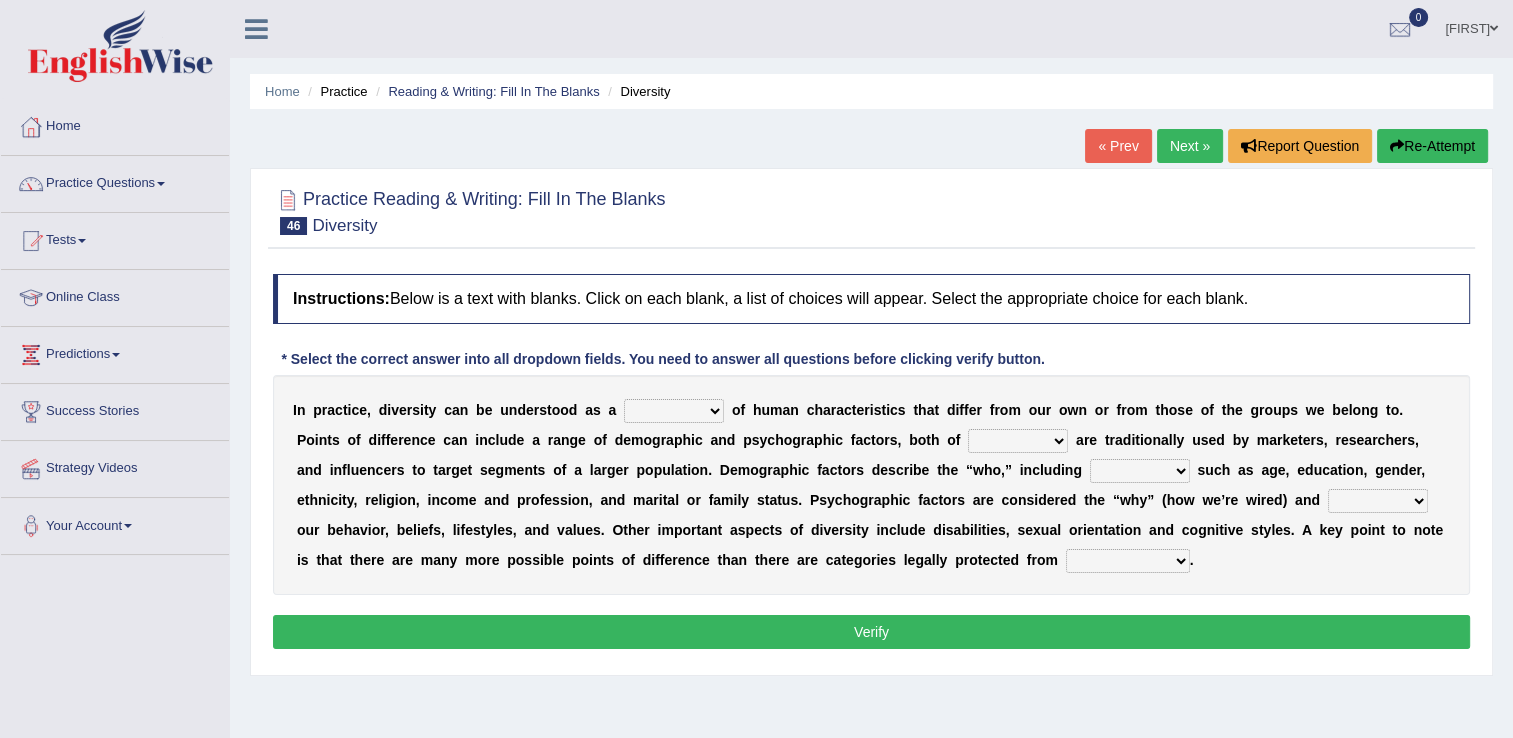 click on "sense hoard range set" at bounding box center [674, 411] 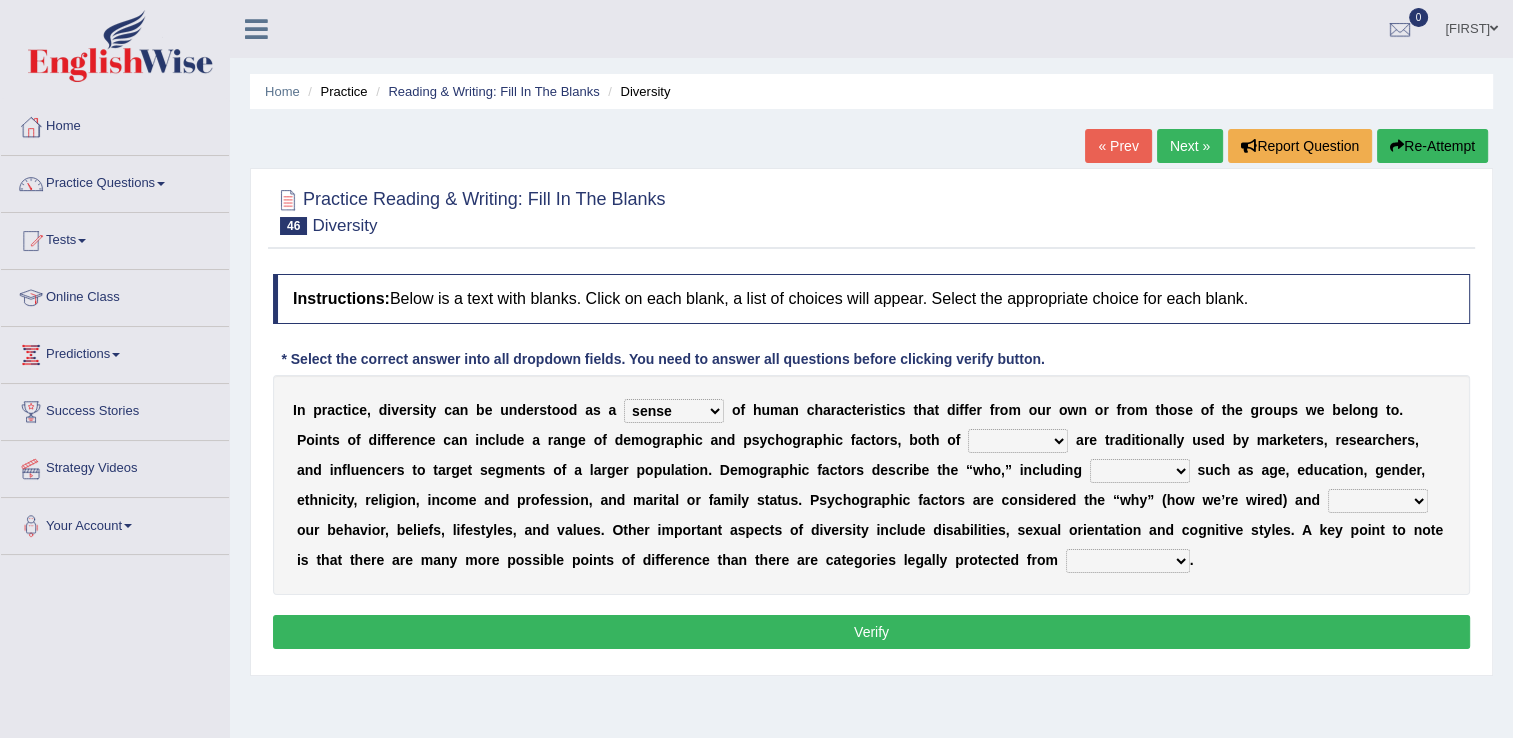 click on "sense hoard range set" at bounding box center (674, 411) 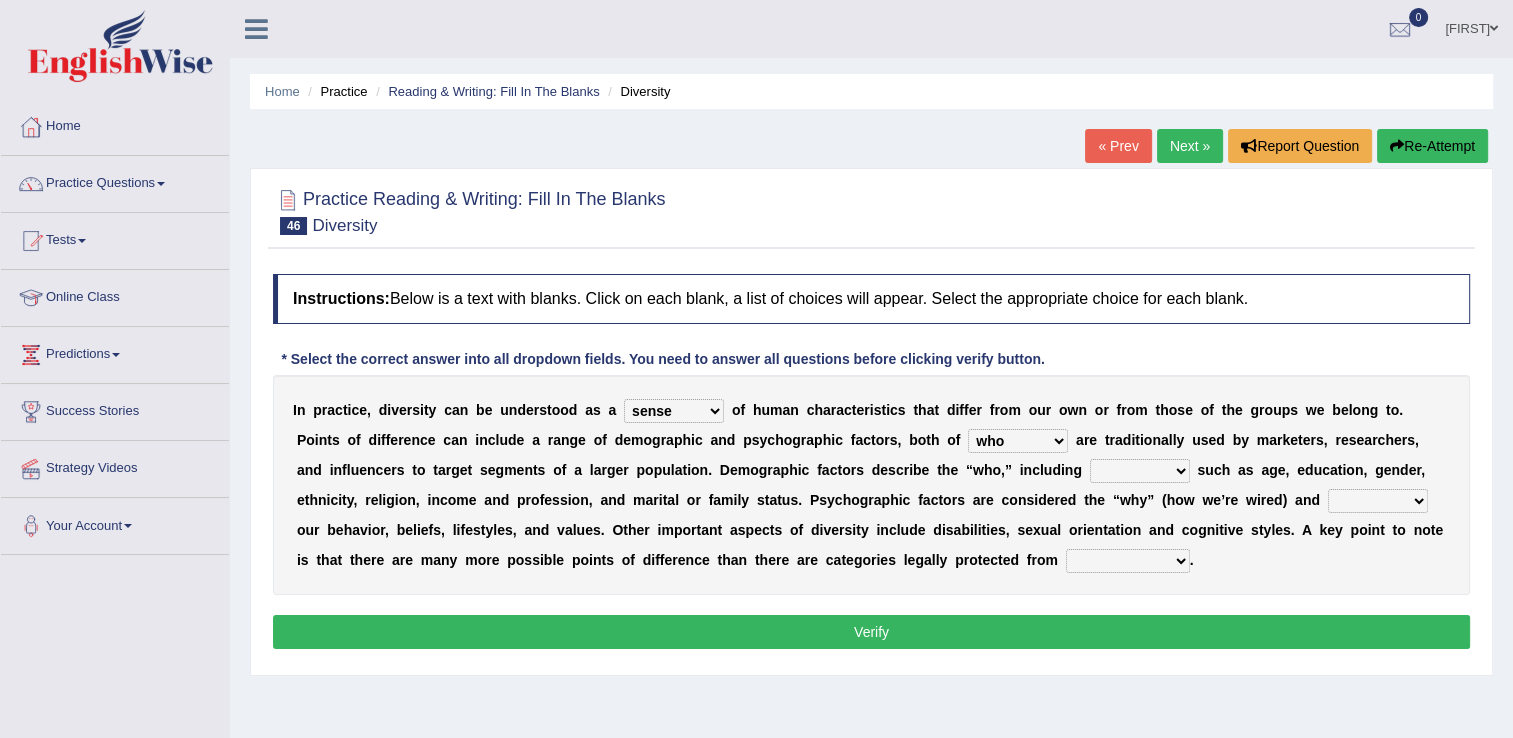 click on "them who whom which" at bounding box center (1018, 441) 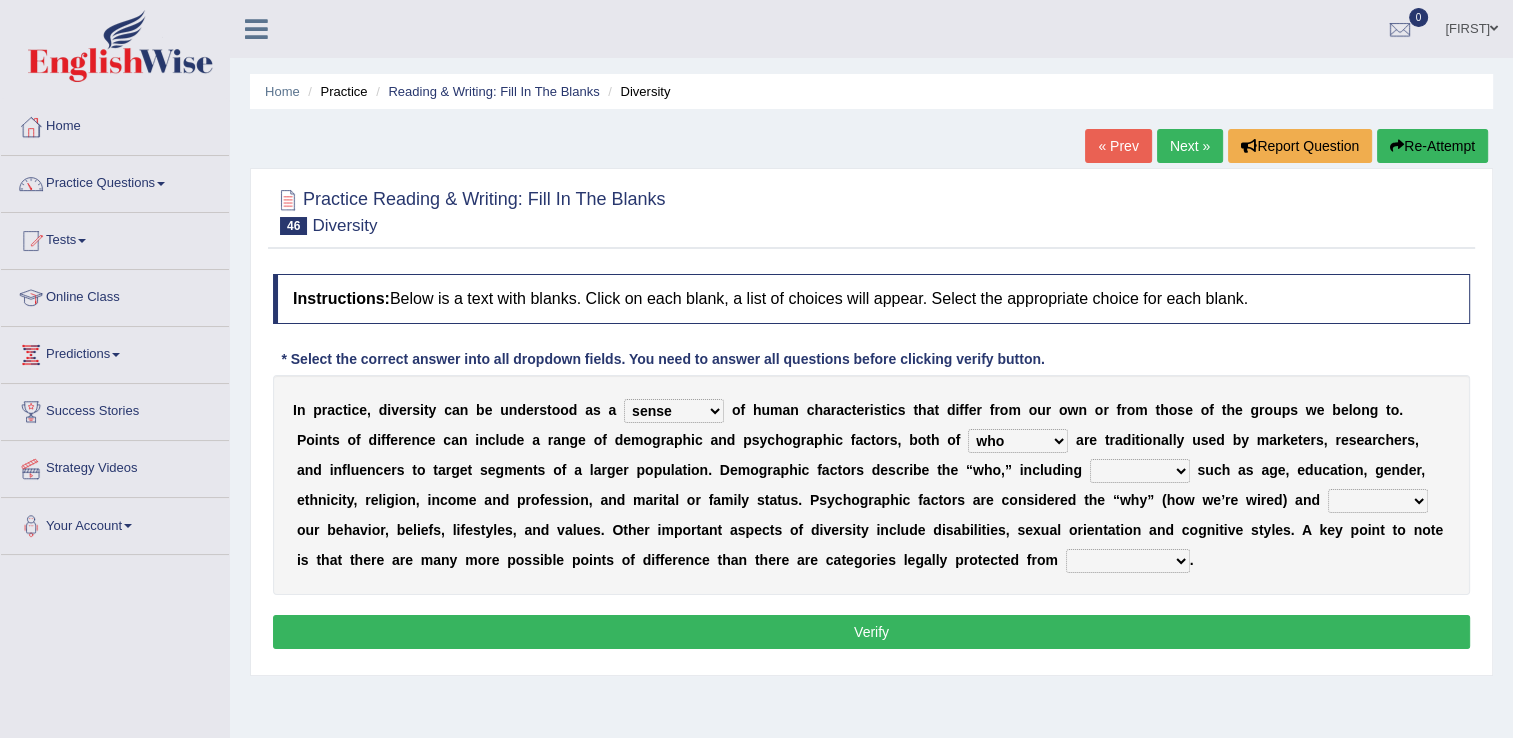 click on "baits straits traits gaits" at bounding box center (1140, 471) 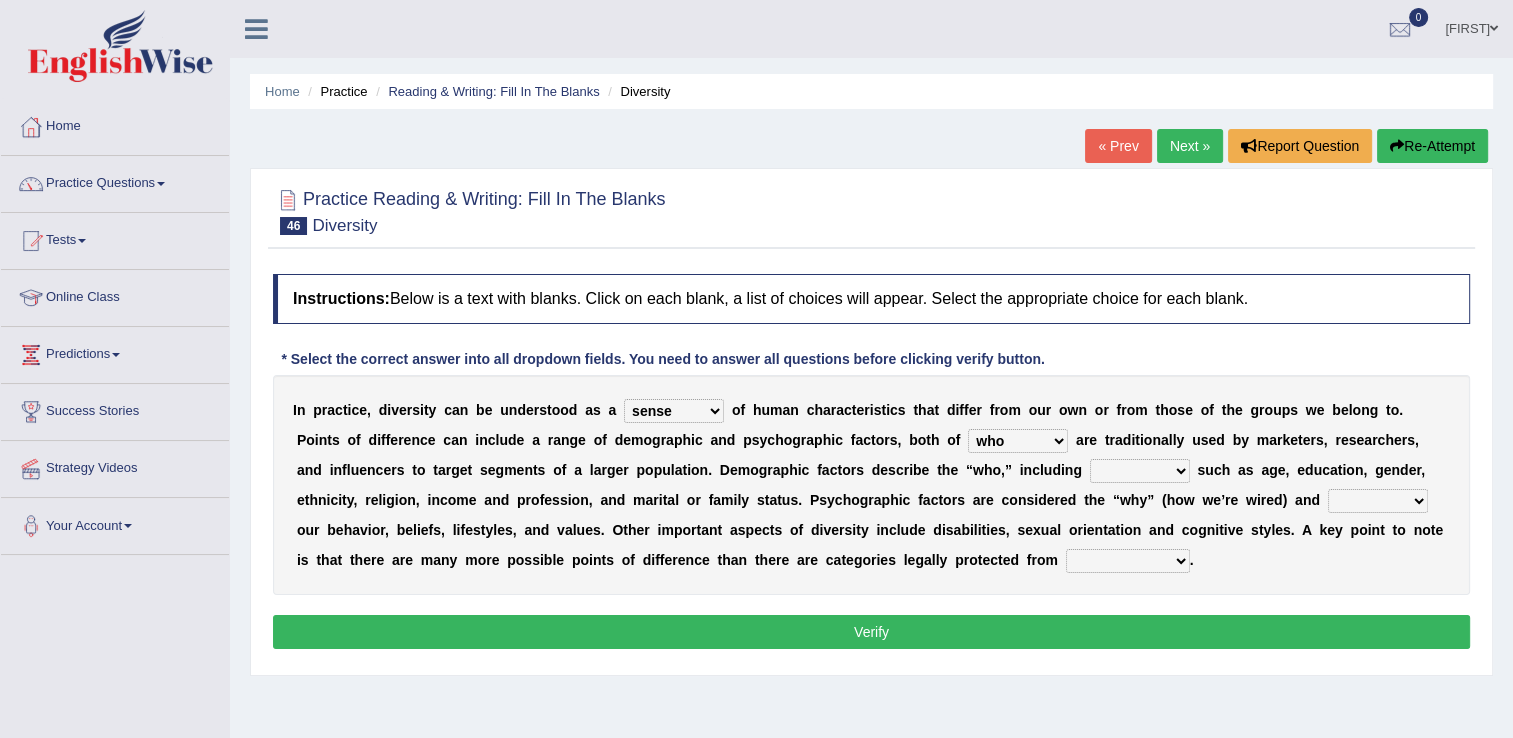 select on "straits" 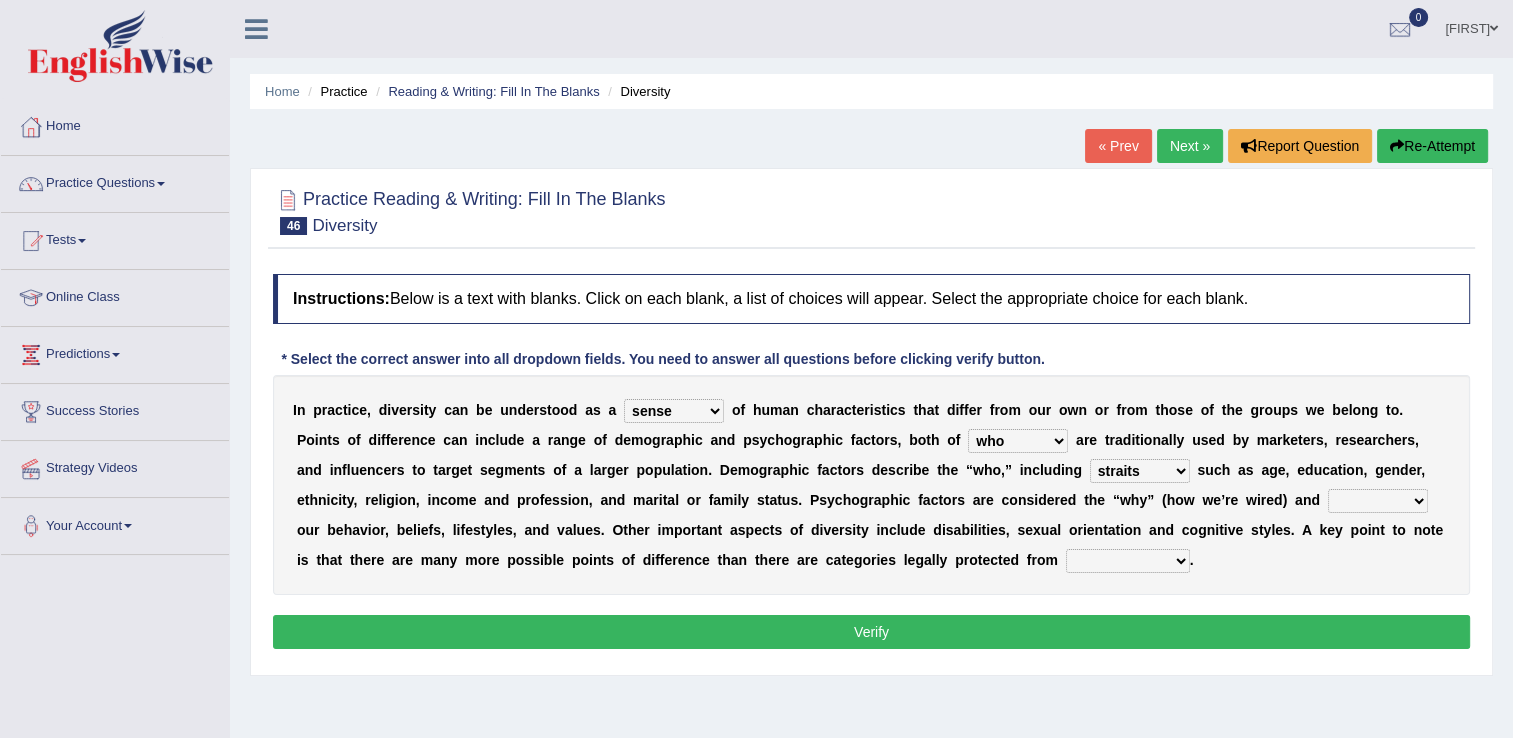 click on "baits straits traits gaits" at bounding box center [1140, 471] 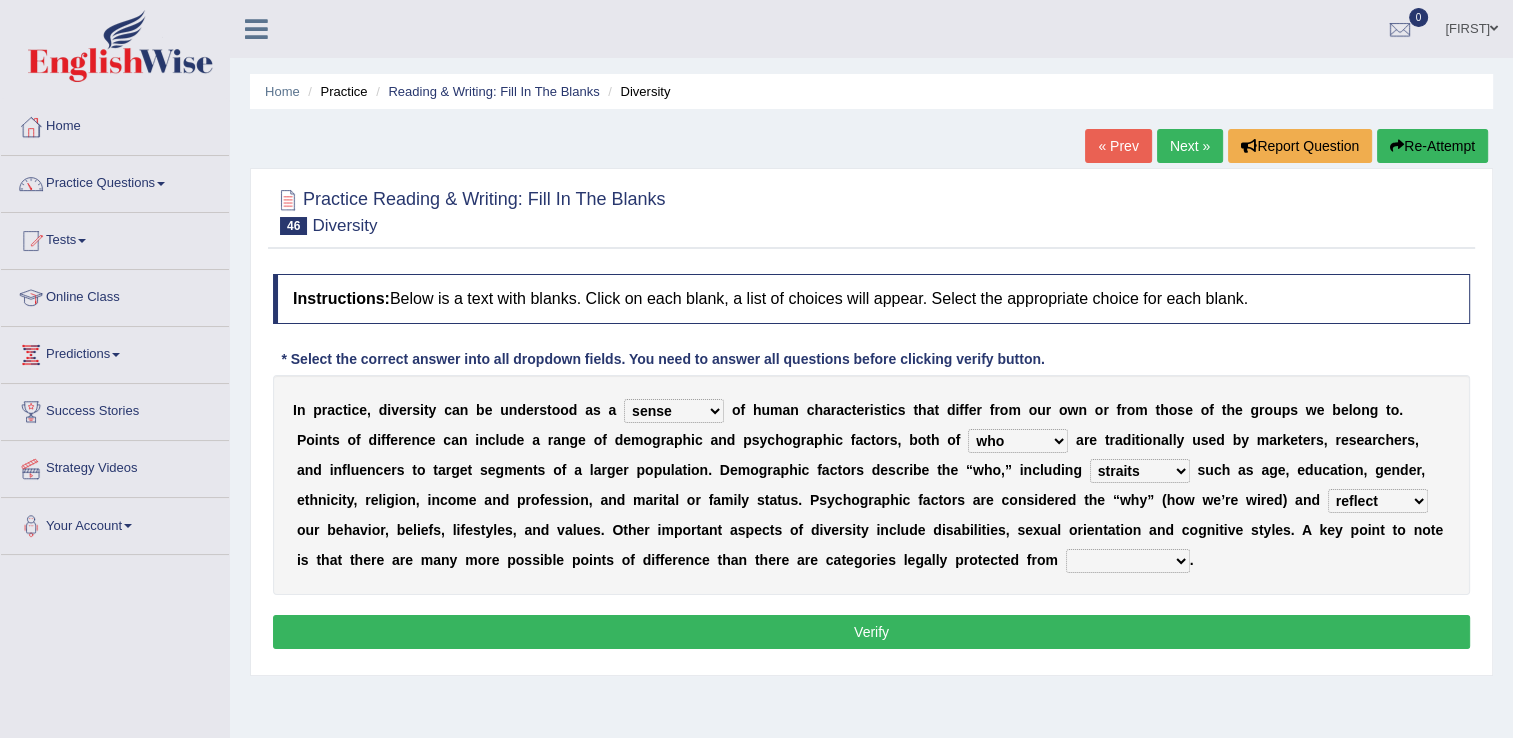 click on "project reflect reject deject" at bounding box center (1378, 501) 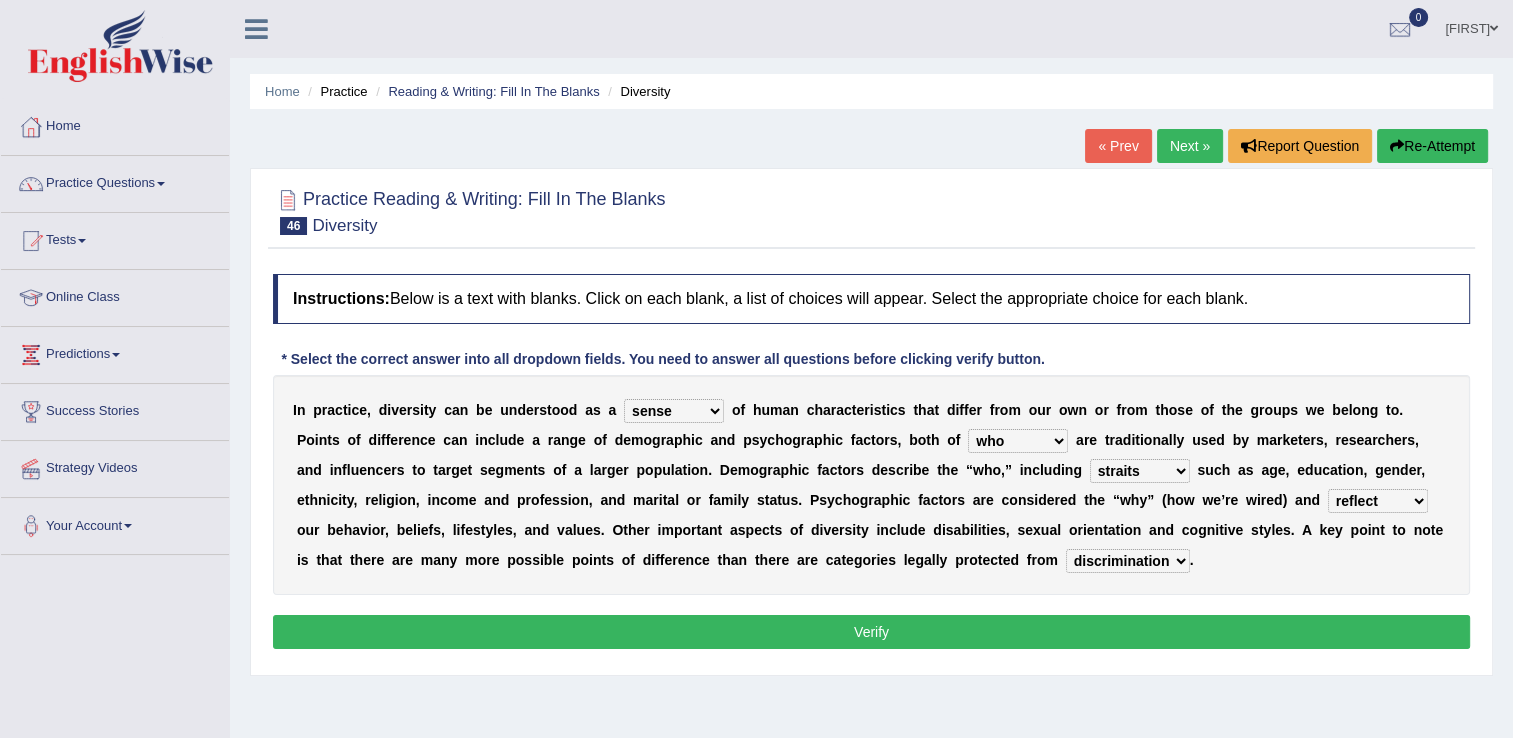 click on "confrontation degradation discrimination contamination" at bounding box center [1128, 561] 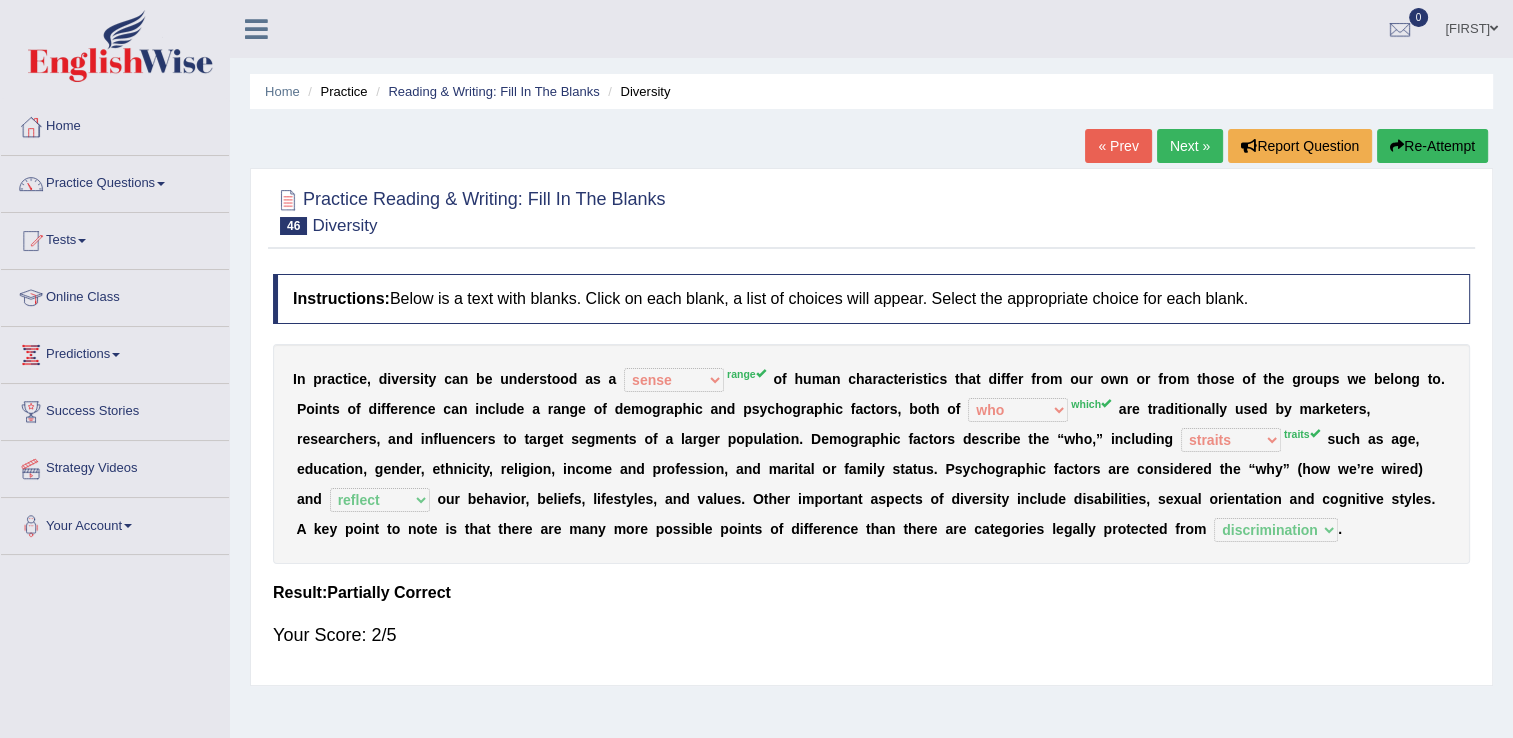 click on "Next »" at bounding box center (1190, 146) 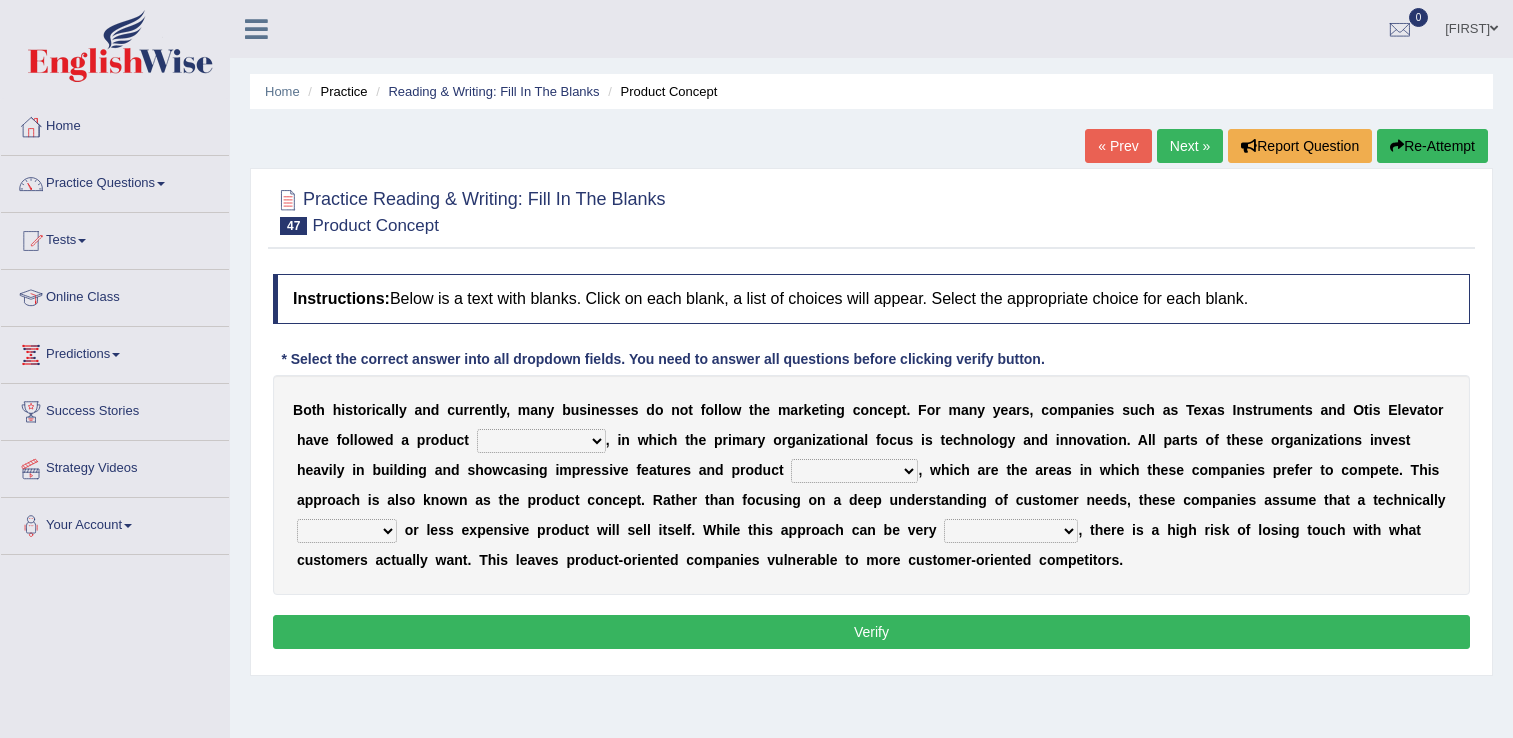 scroll, scrollTop: 0, scrollLeft: 0, axis: both 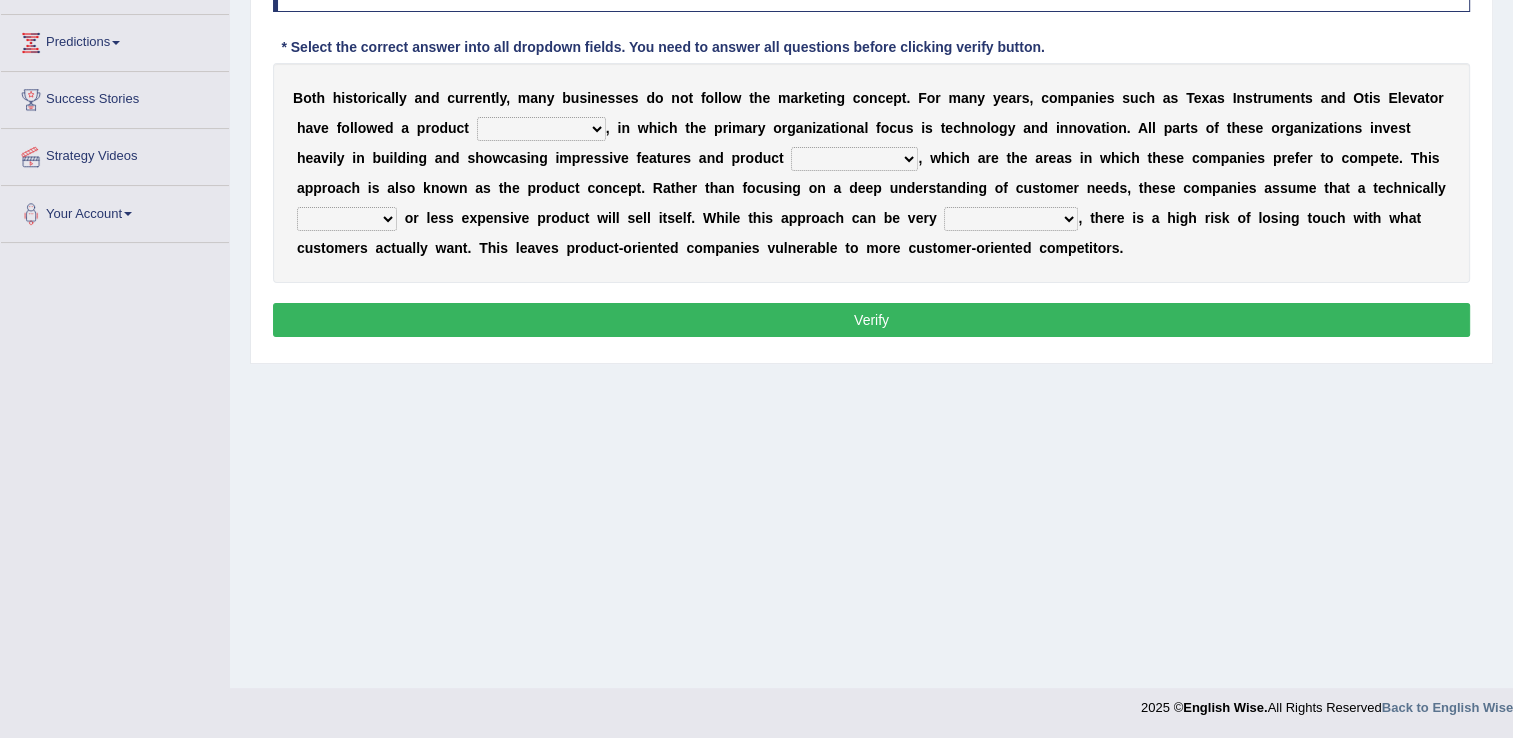 click on "temptation orientation documentation consultation" at bounding box center [541, 129] 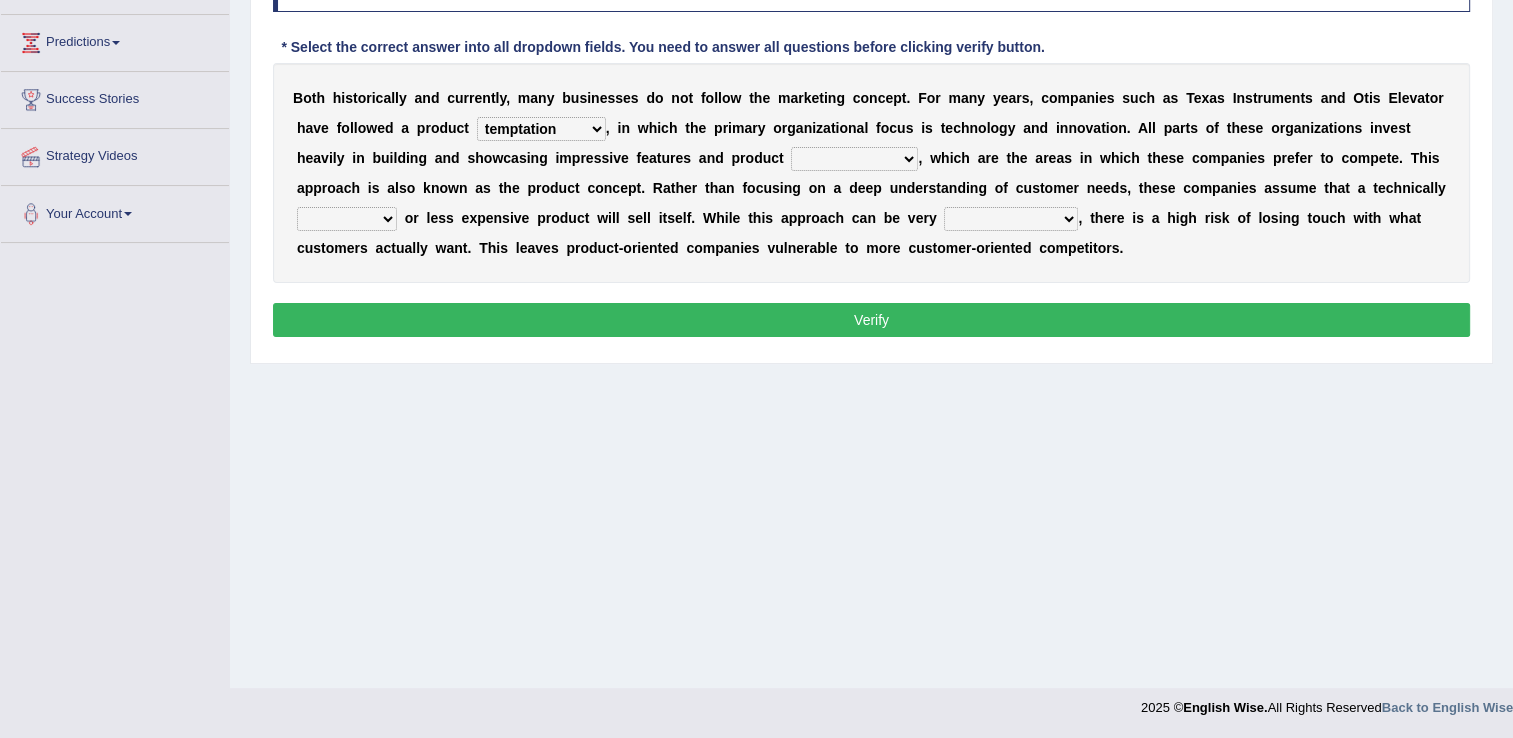 click on "advances circumstances allowances tolerances" at bounding box center [854, 159] 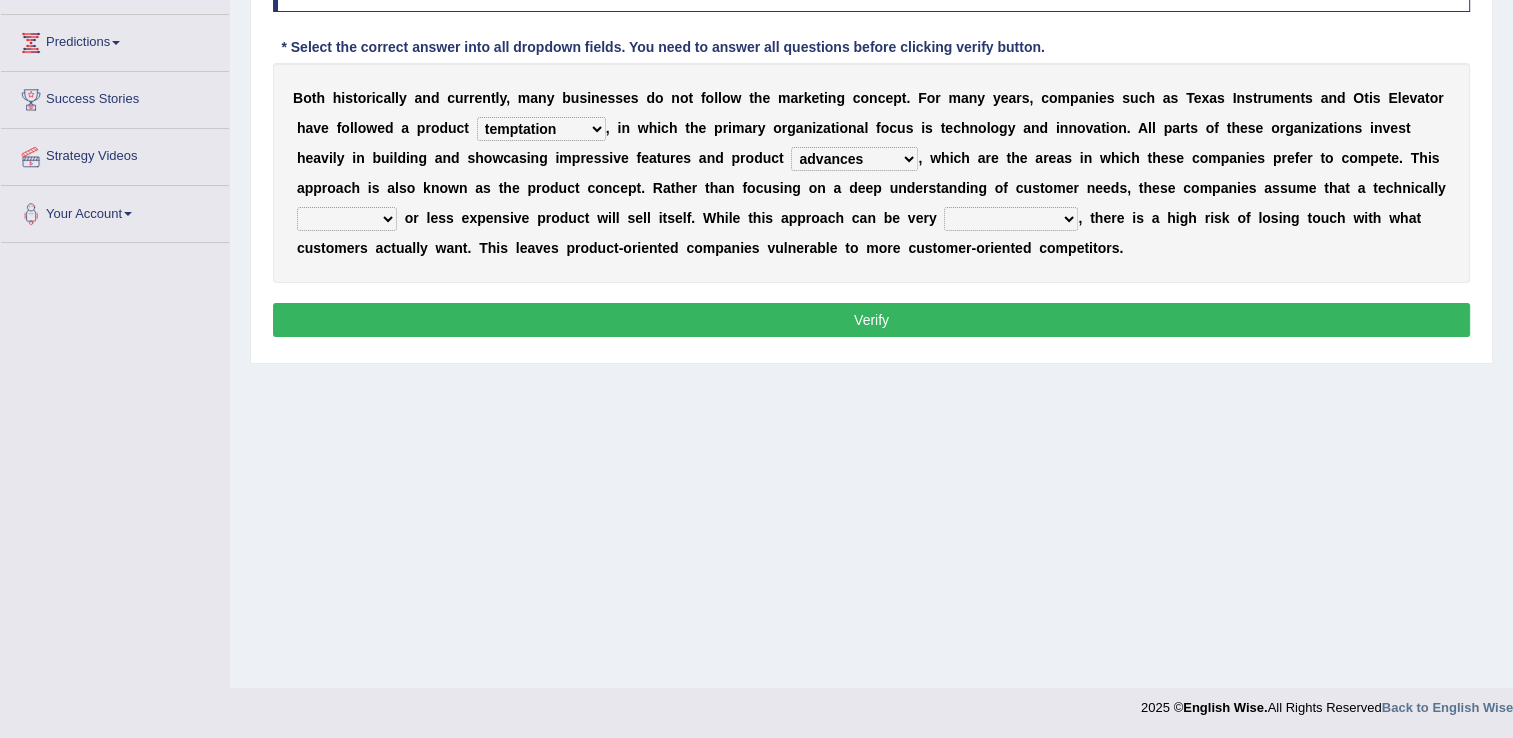 click on "advances circumstances allowances tolerances" at bounding box center (854, 159) 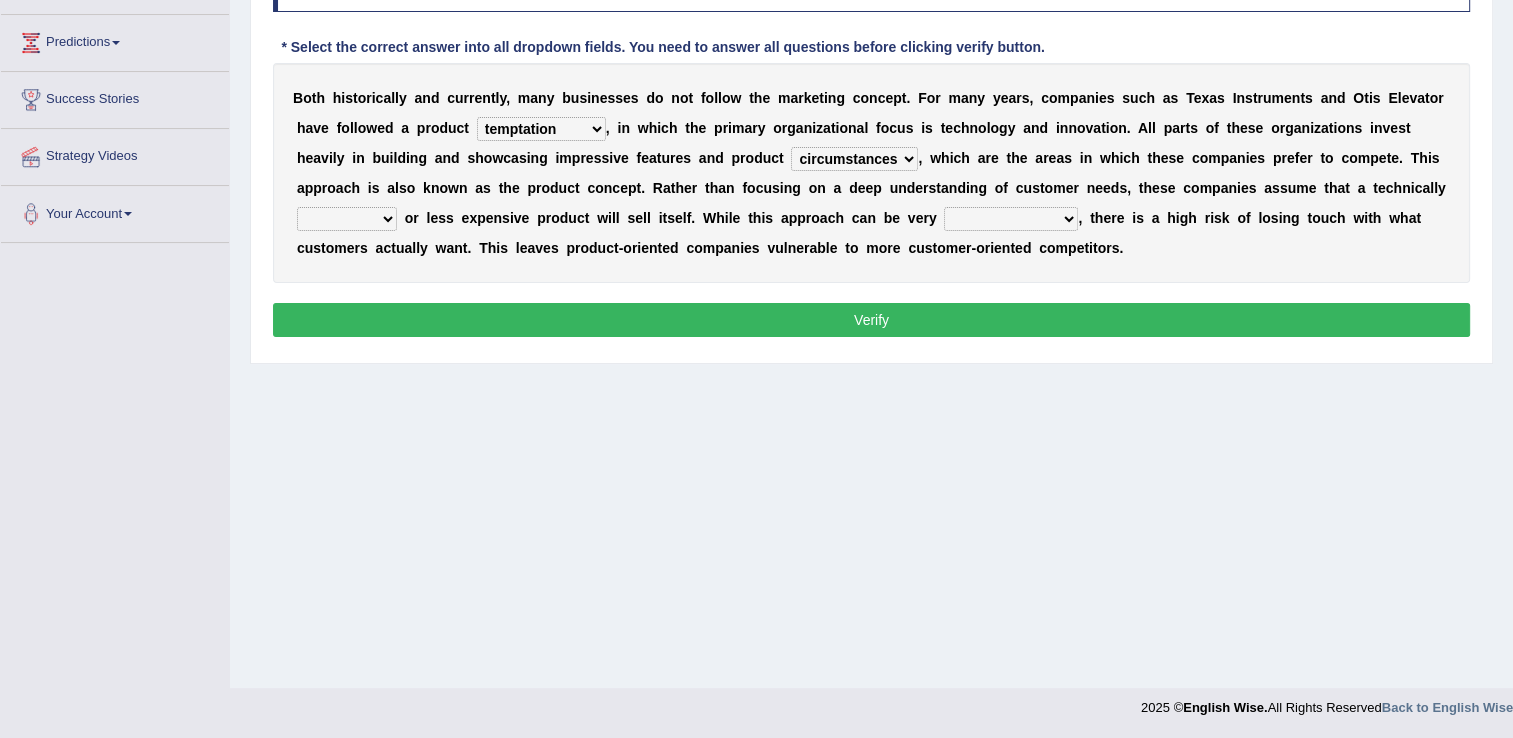 click on "advances circumstances allowances tolerances" at bounding box center [854, 159] 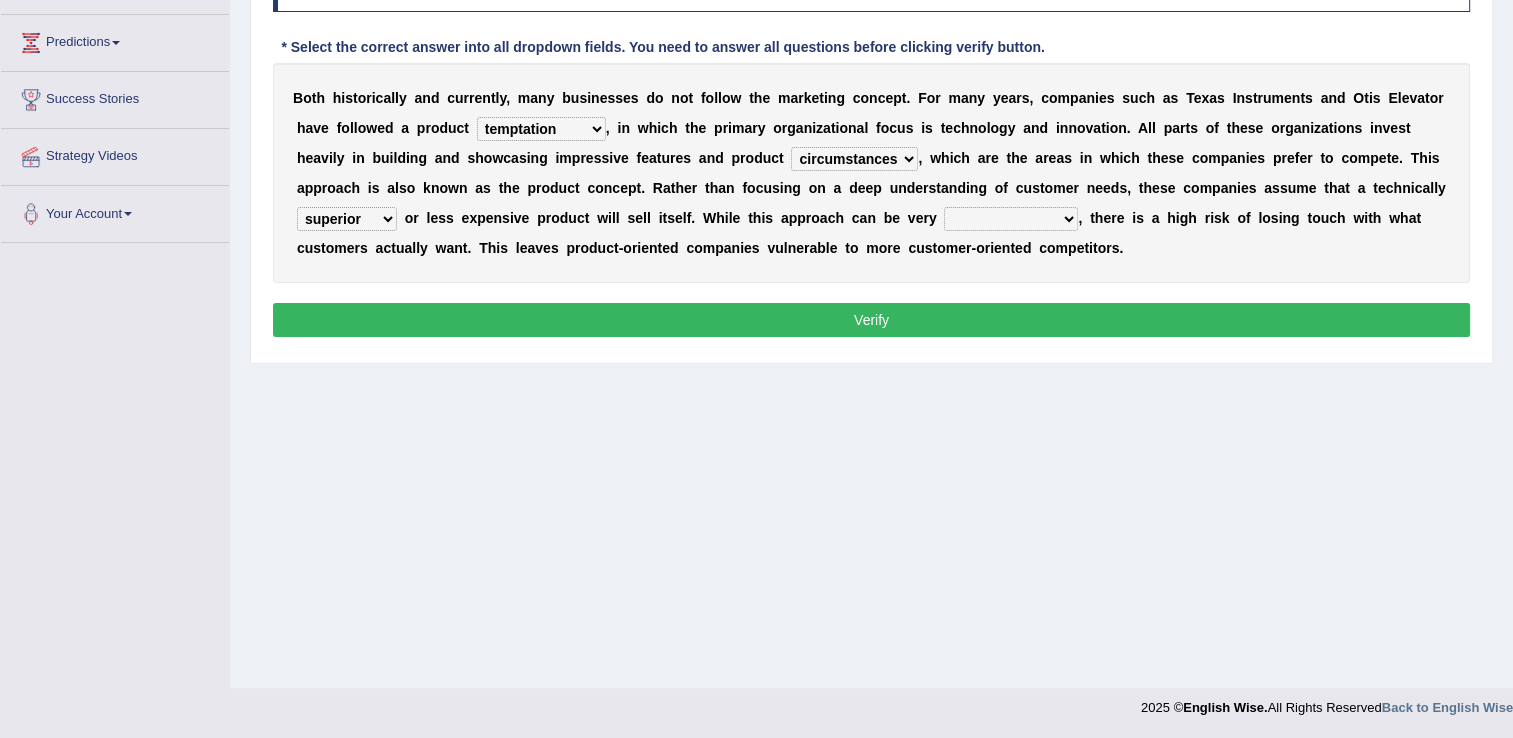 click on "profitable insurmountable comfortable transmittable" at bounding box center [1011, 219] 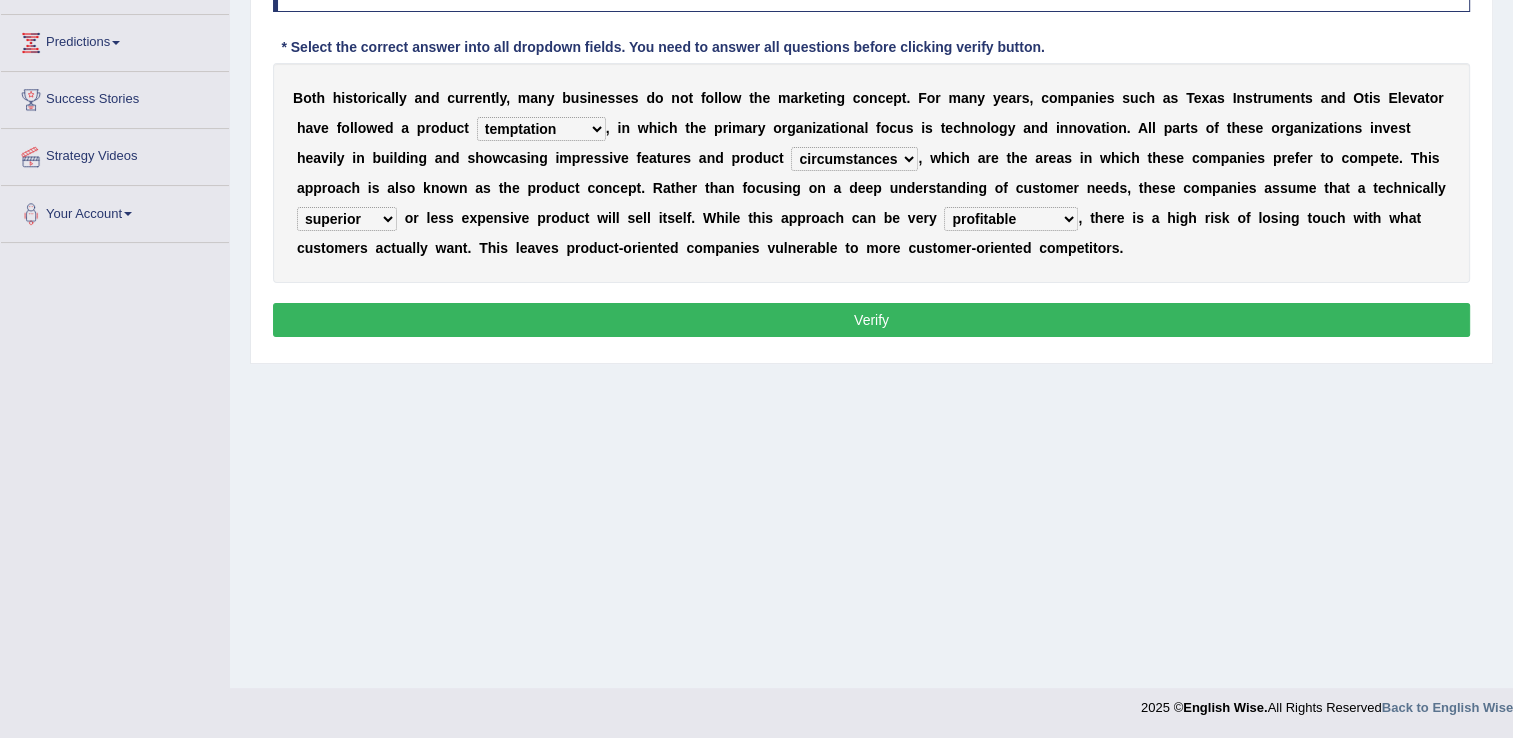 click on "Verify" at bounding box center [871, 320] 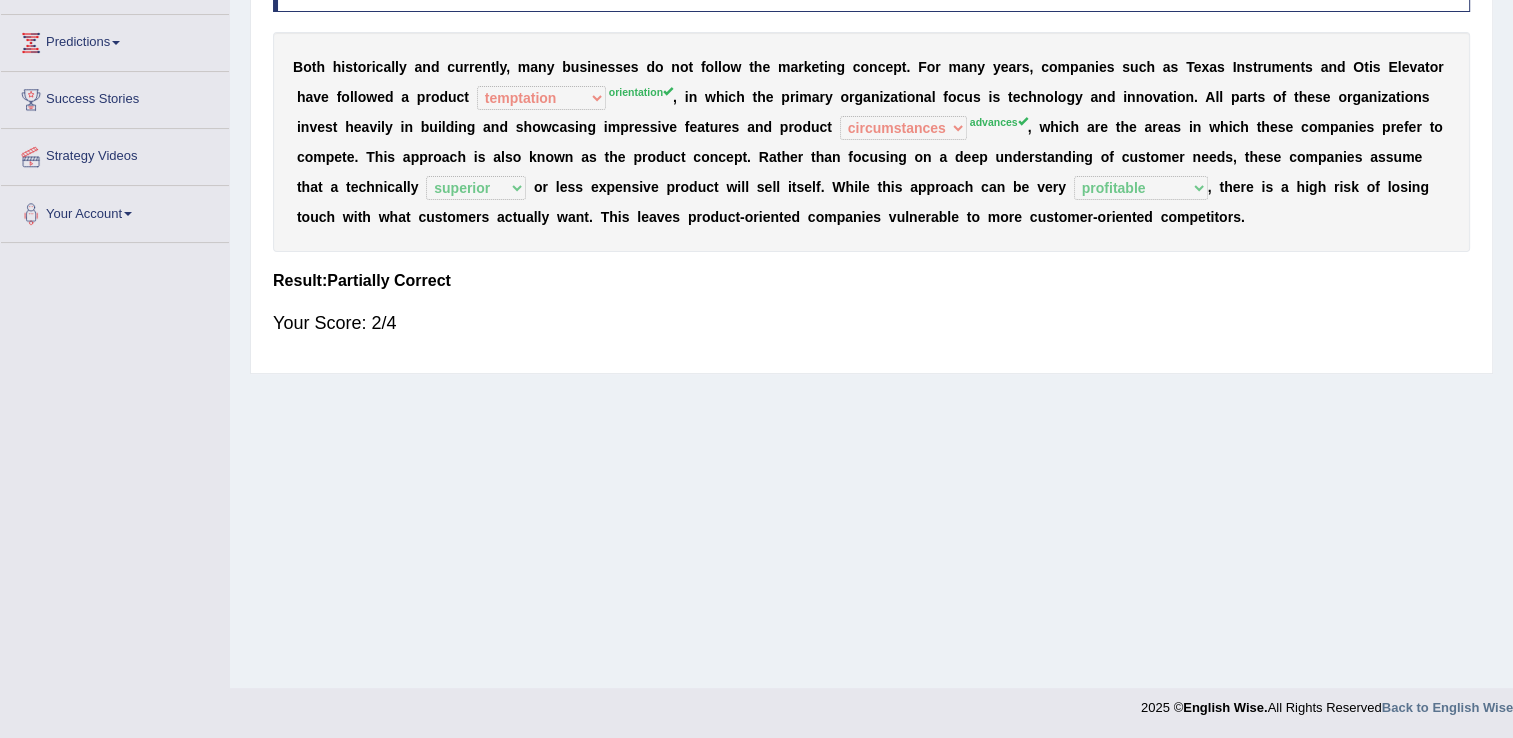 scroll, scrollTop: 12, scrollLeft: 0, axis: vertical 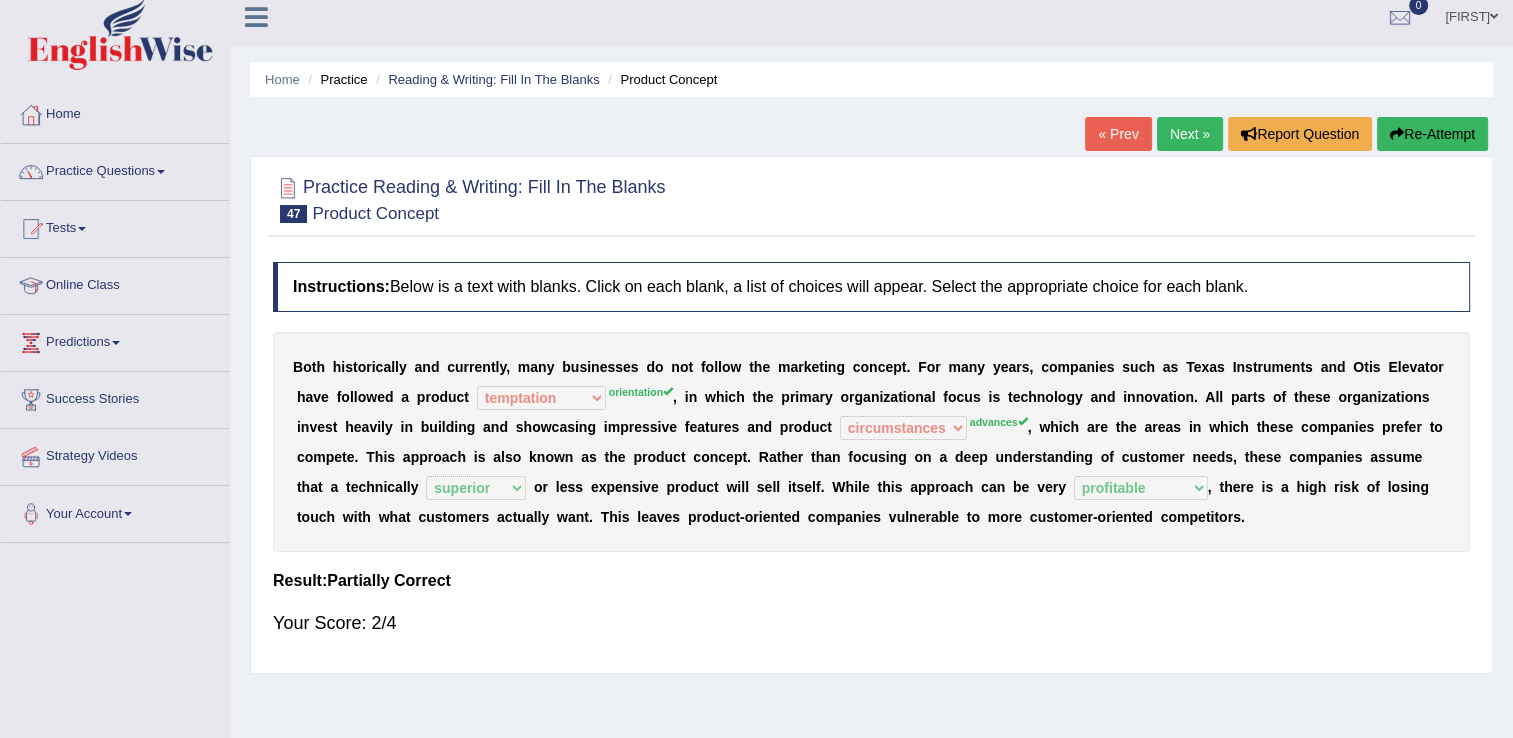 click on "Next »" at bounding box center (1190, 134) 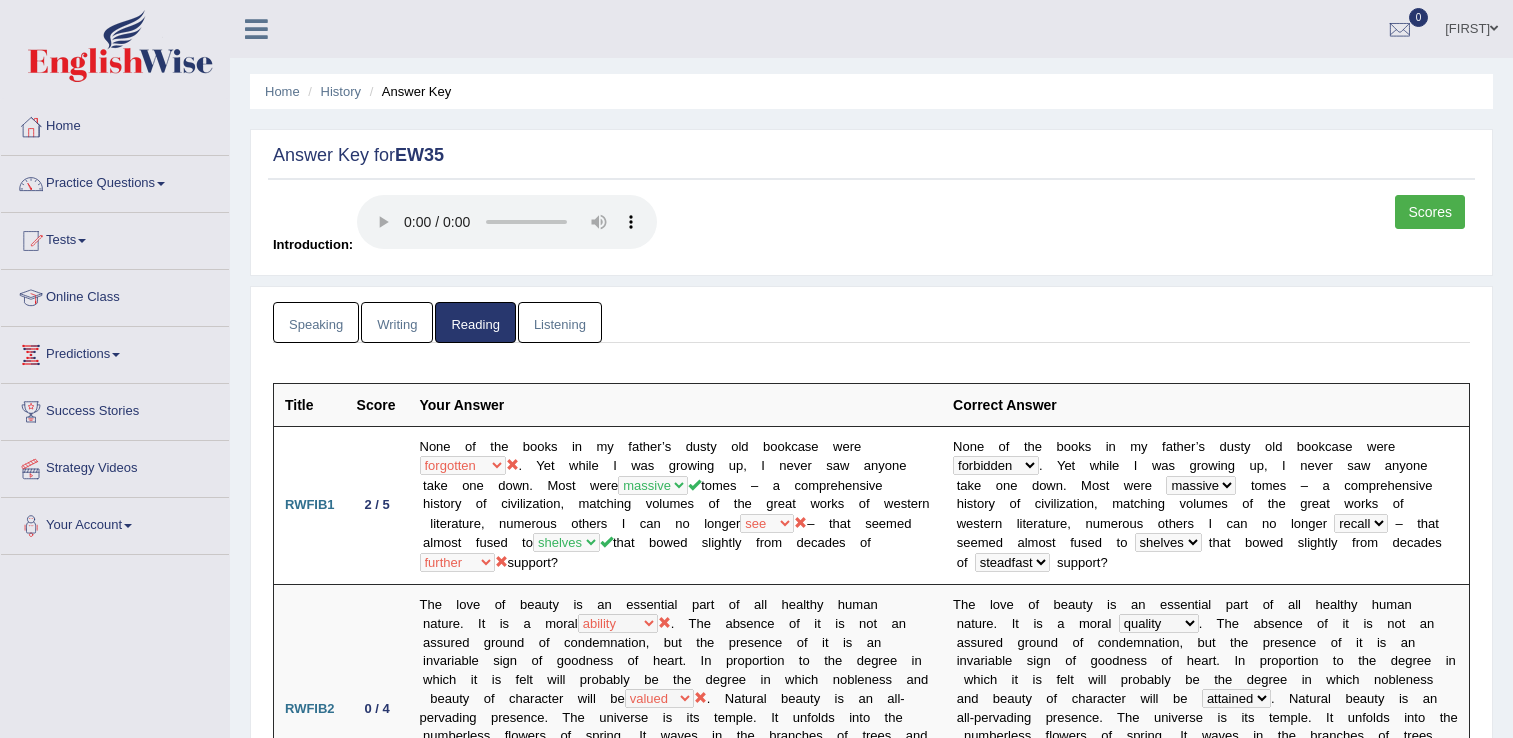 scroll, scrollTop: 600, scrollLeft: 0, axis: vertical 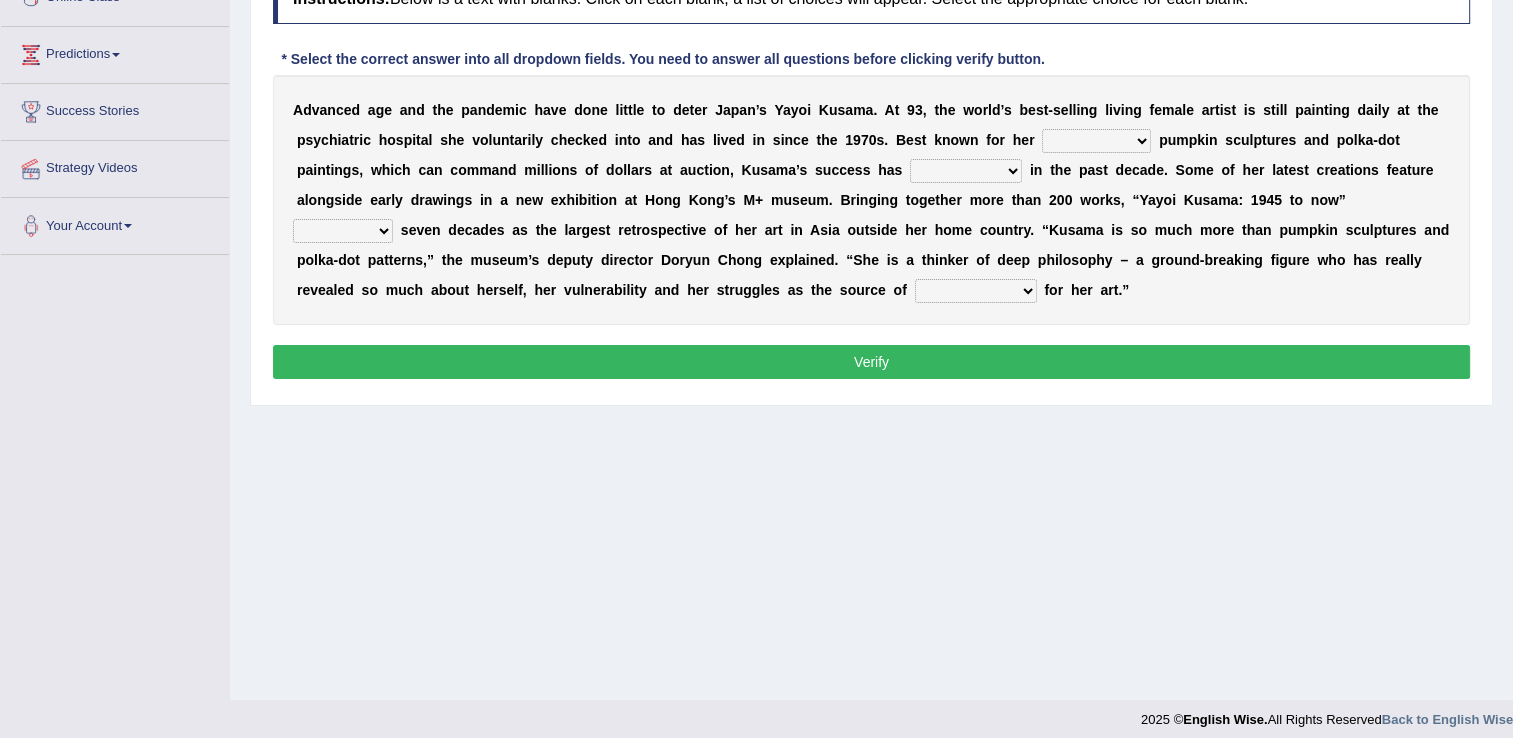 click on "signed signal synthesized signature" at bounding box center (1096, 141) 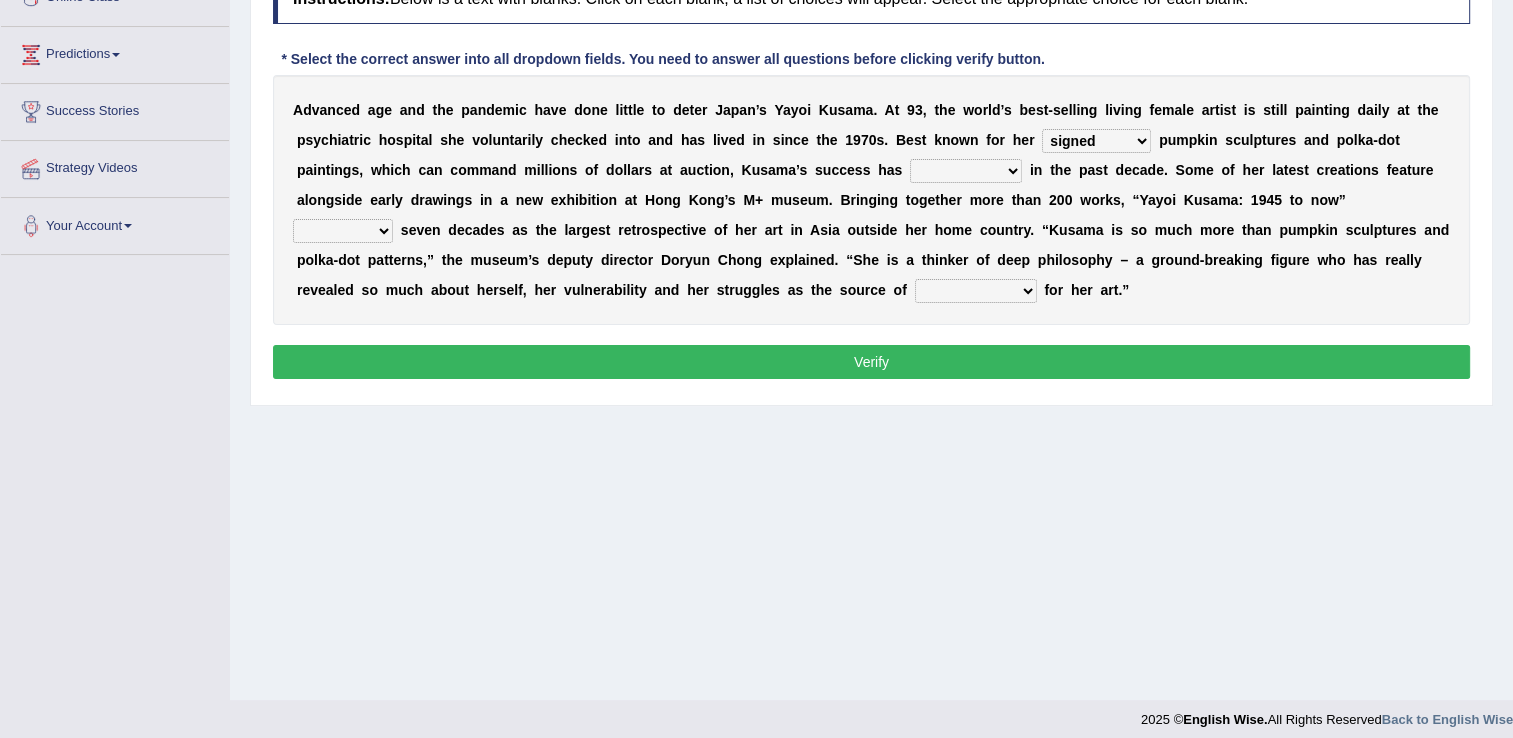click on "signed signal synthesized signature" at bounding box center [1096, 141] 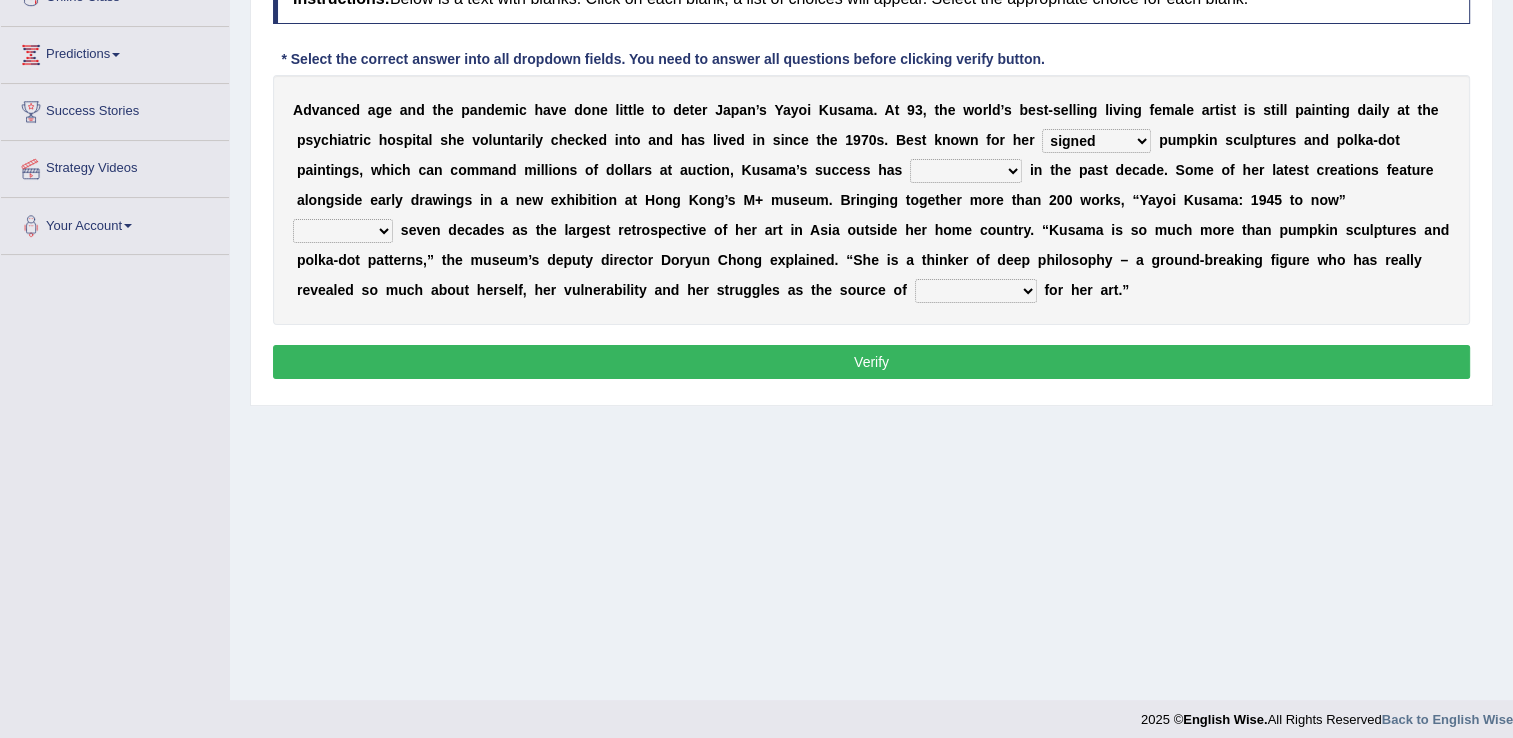 click on "flourished skyrocketed discouraged occupied" at bounding box center (966, 171) 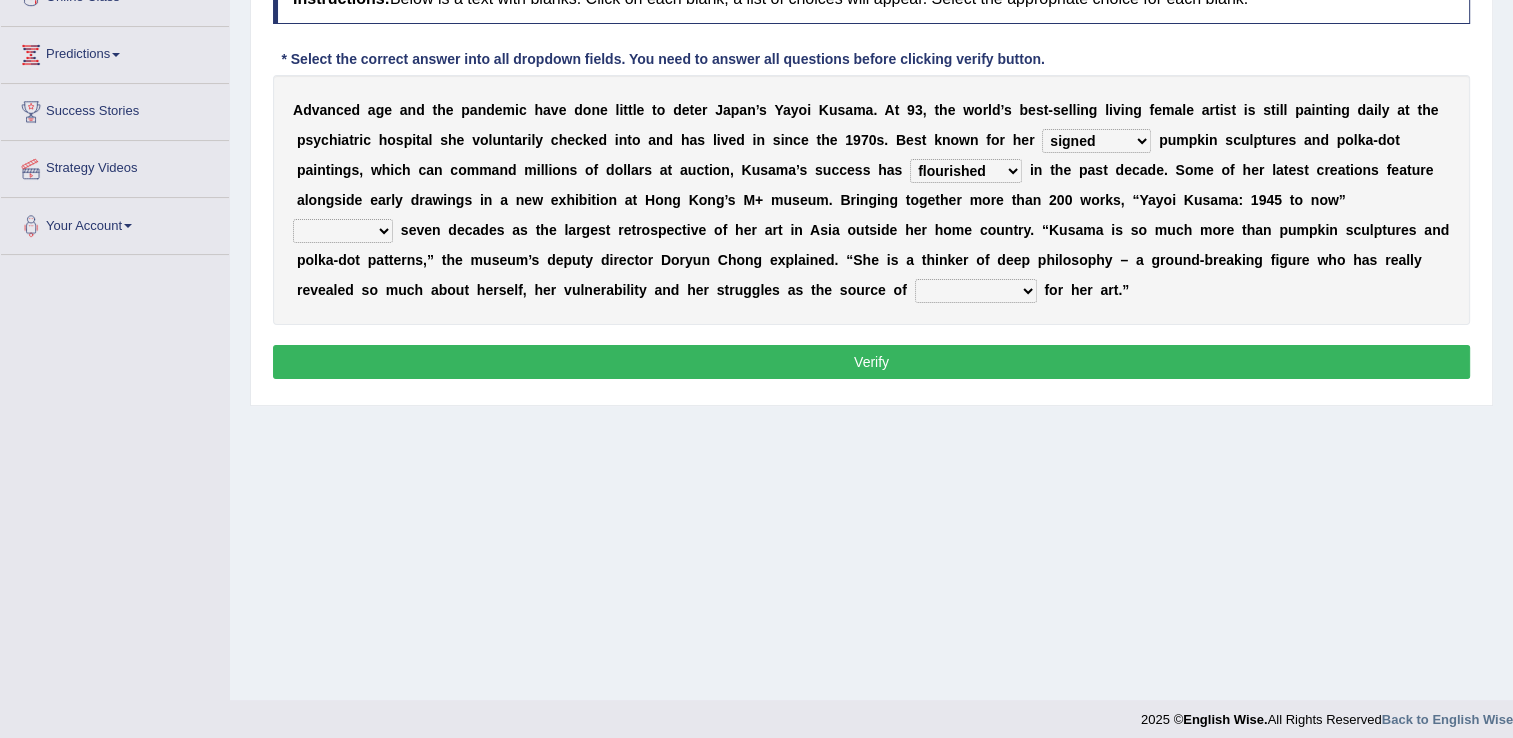 click on "extends spans vulgarizes strains" at bounding box center (343, 231) 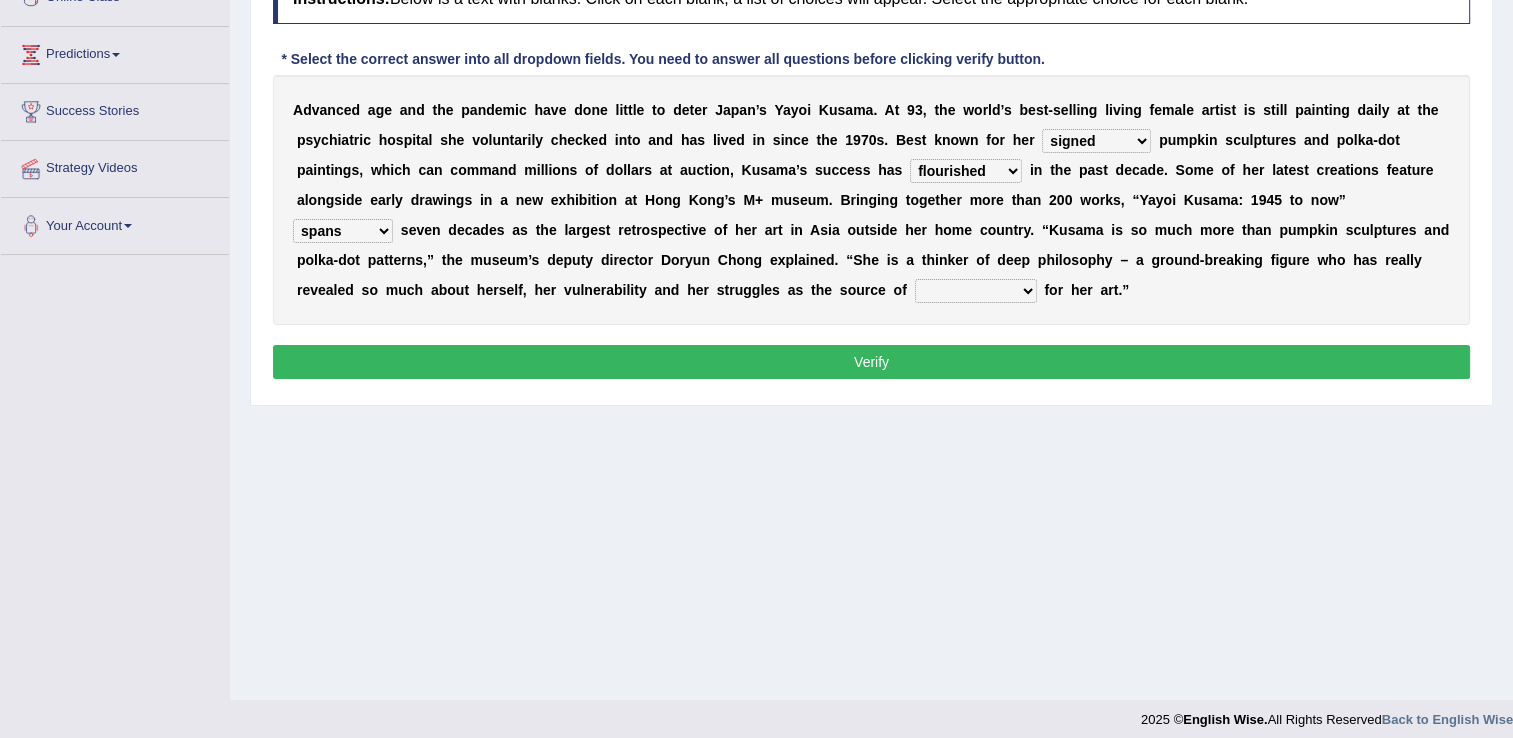 click on "extends spans vulgarizes strains" at bounding box center (343, 231) 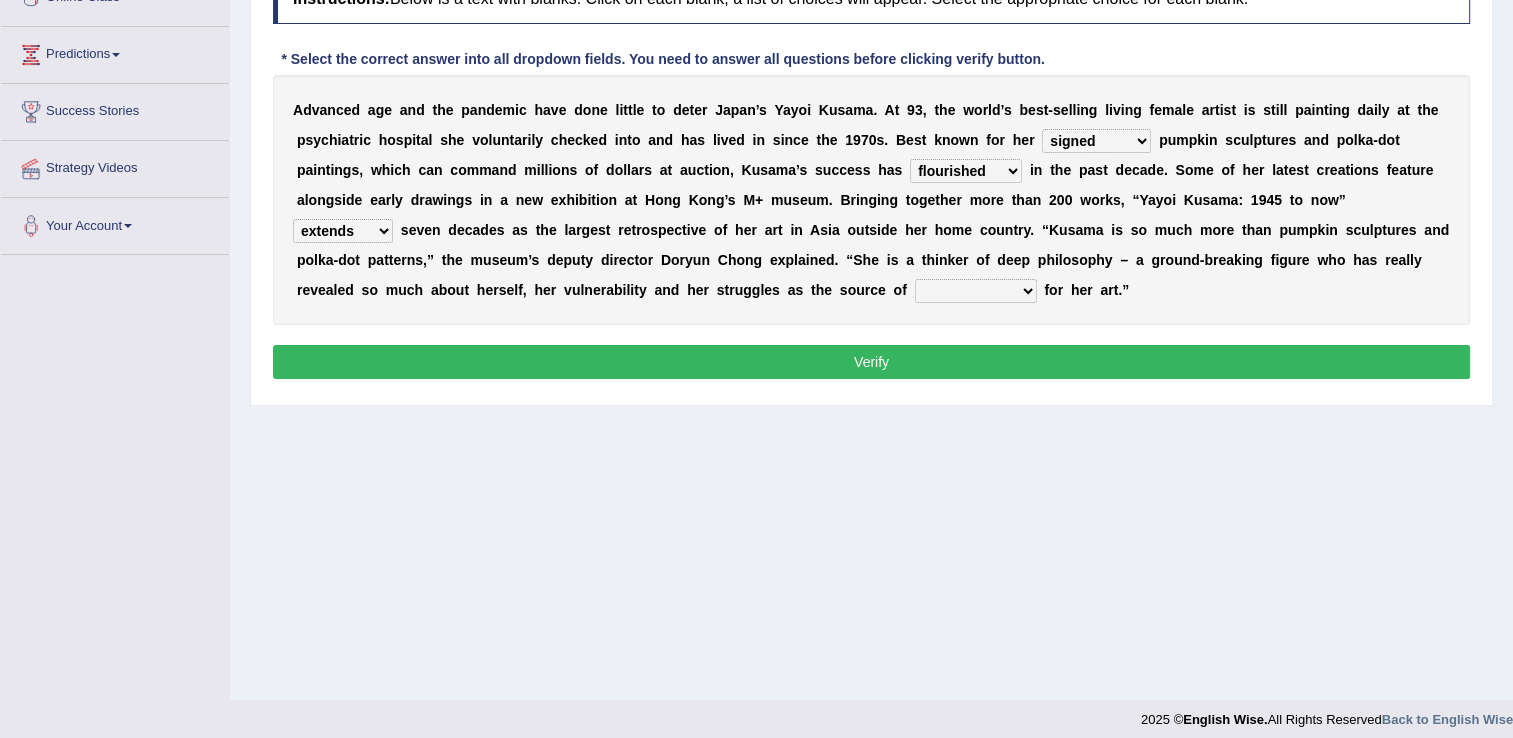 click on "extends spans vulgarizes strains" at bounding box center (343, 231) 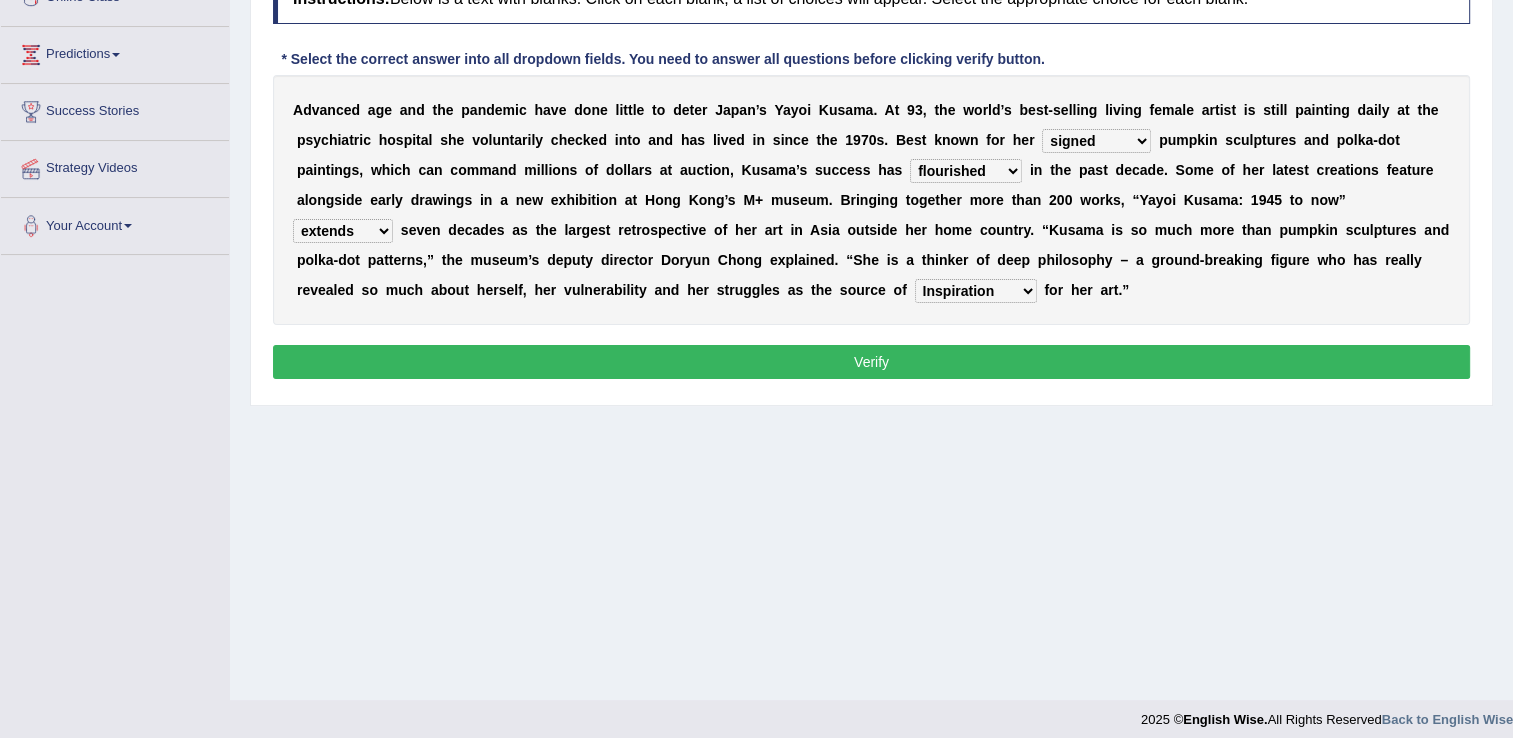 click on "respiration Inspiration transliteration concentration" at bounding box center [976, 291] 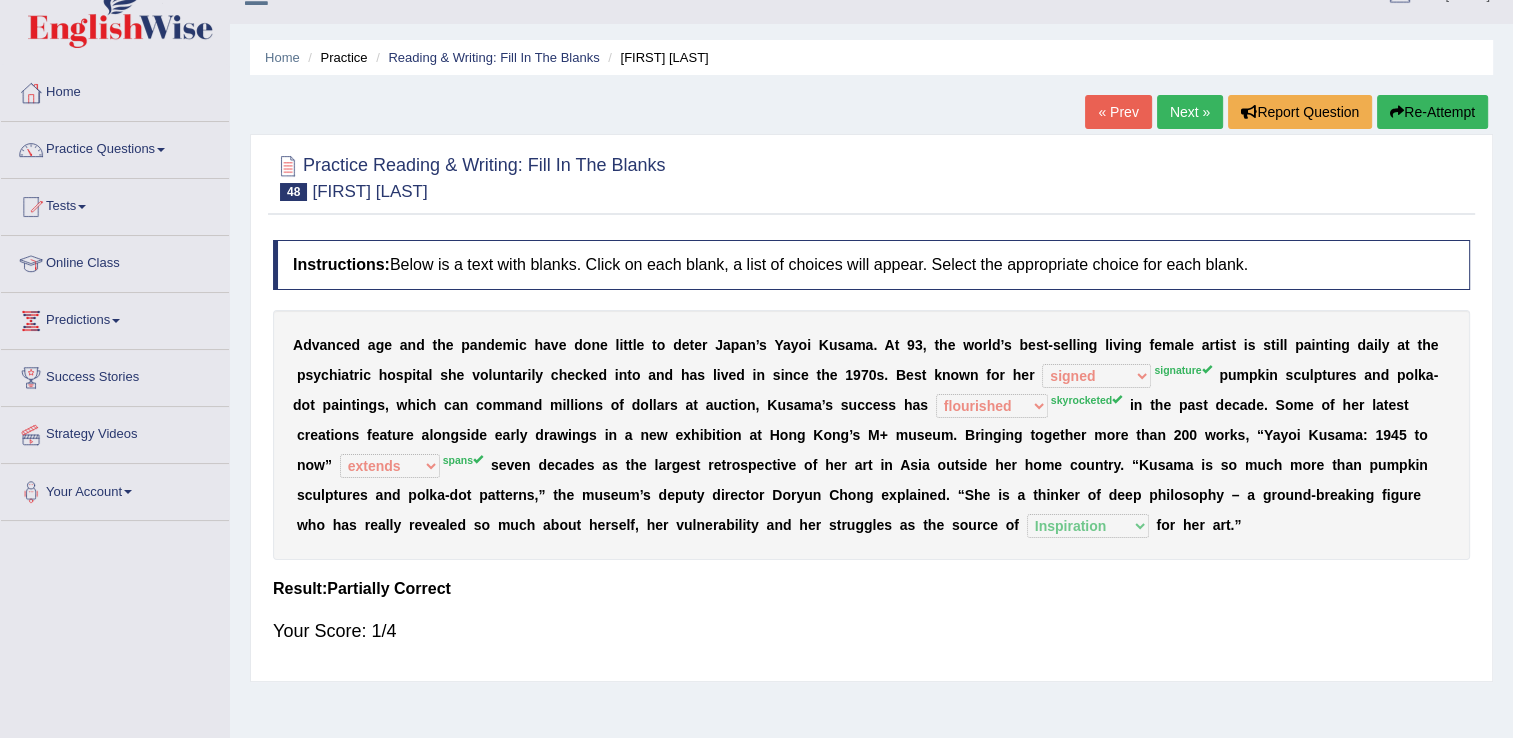 scroll, scrollTop: 0, scrollLeft: 0, axis: both 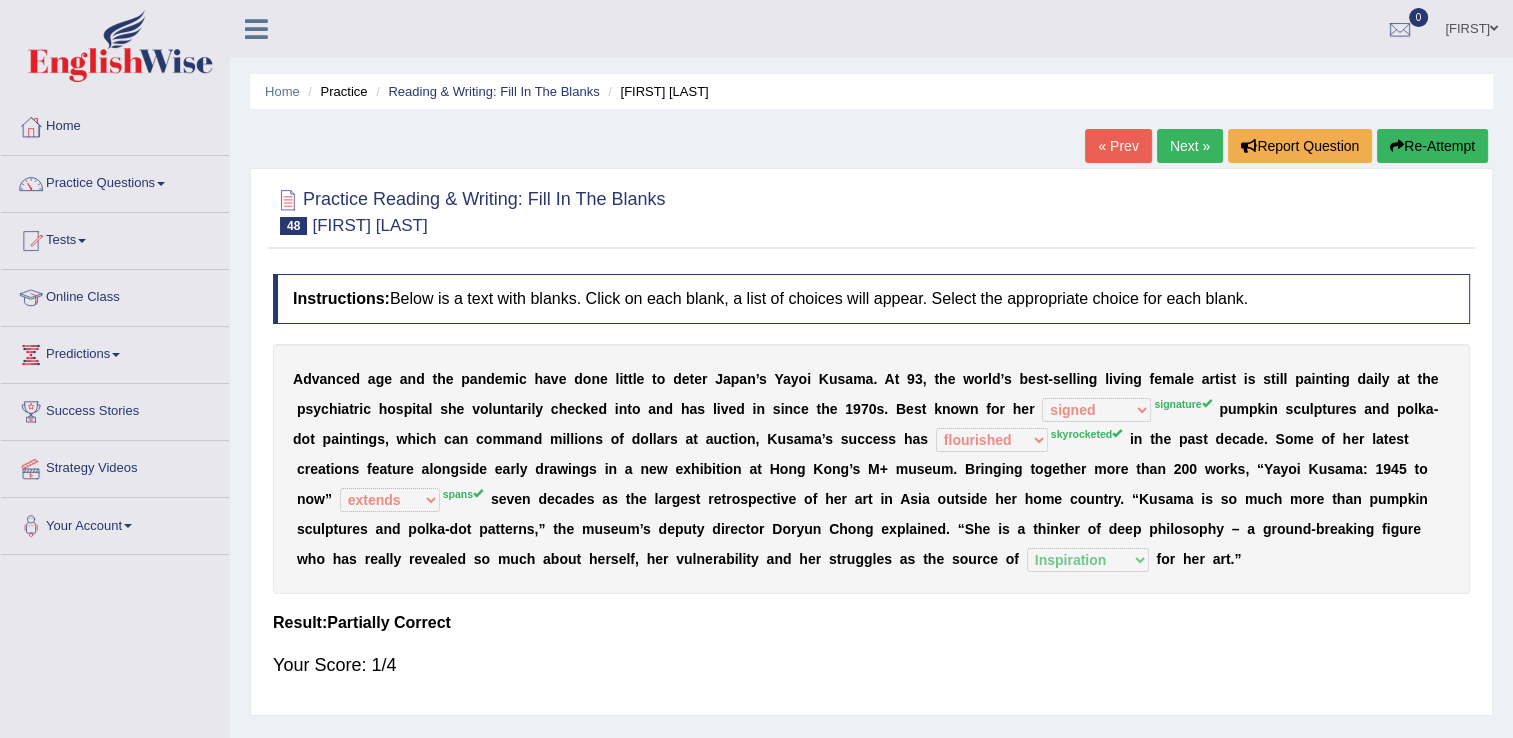 click on "Next »" at bounding box center (1190, 146) 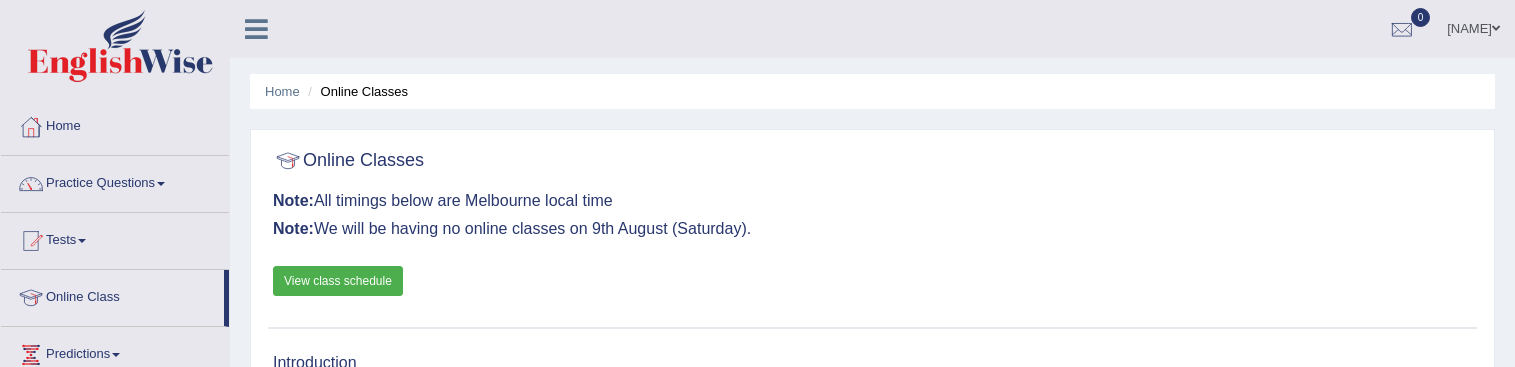 scroll, scrollTop: 344, scrollLeft: 0, axis: vertical 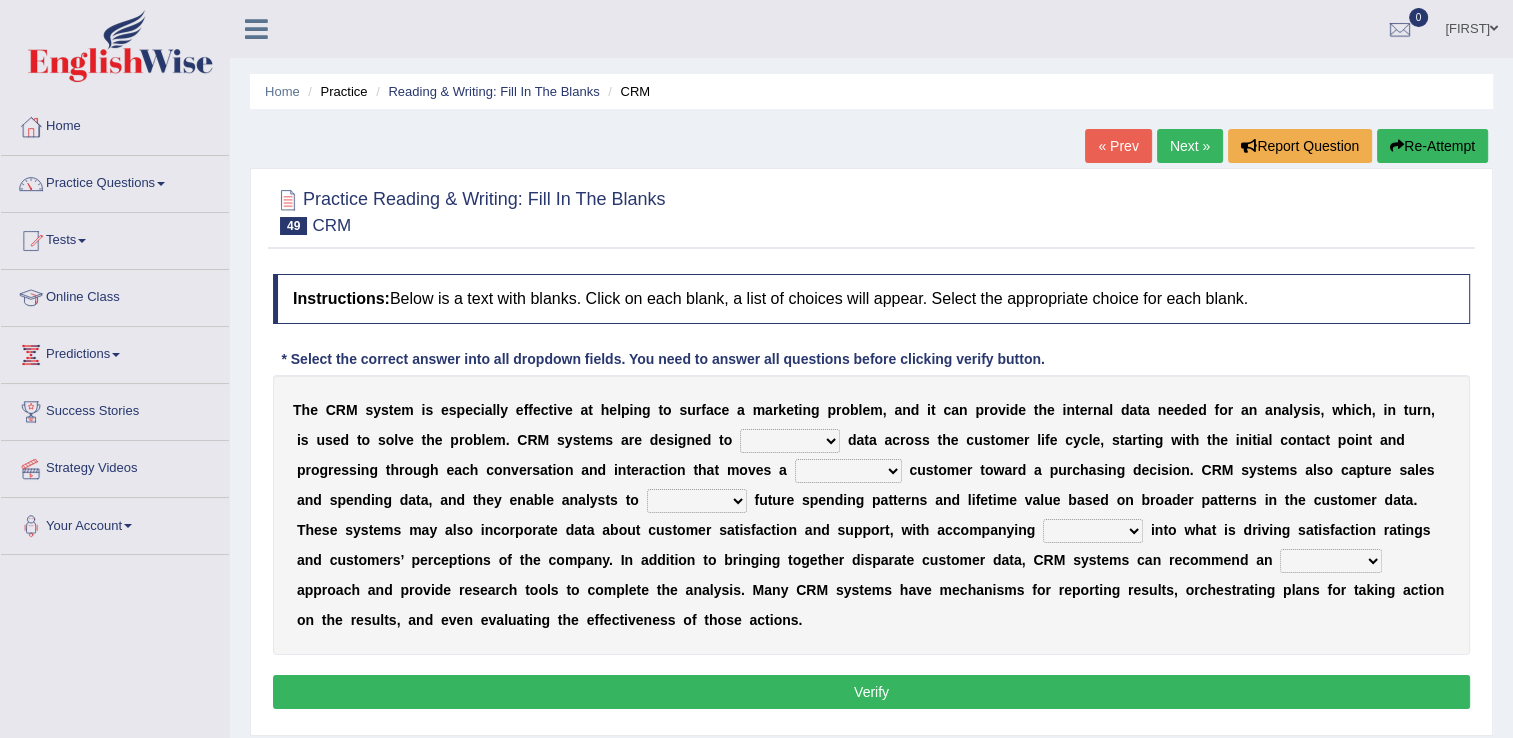 click on "uncritical apolitical analytical impractical" at bounding box center (1331, 561) 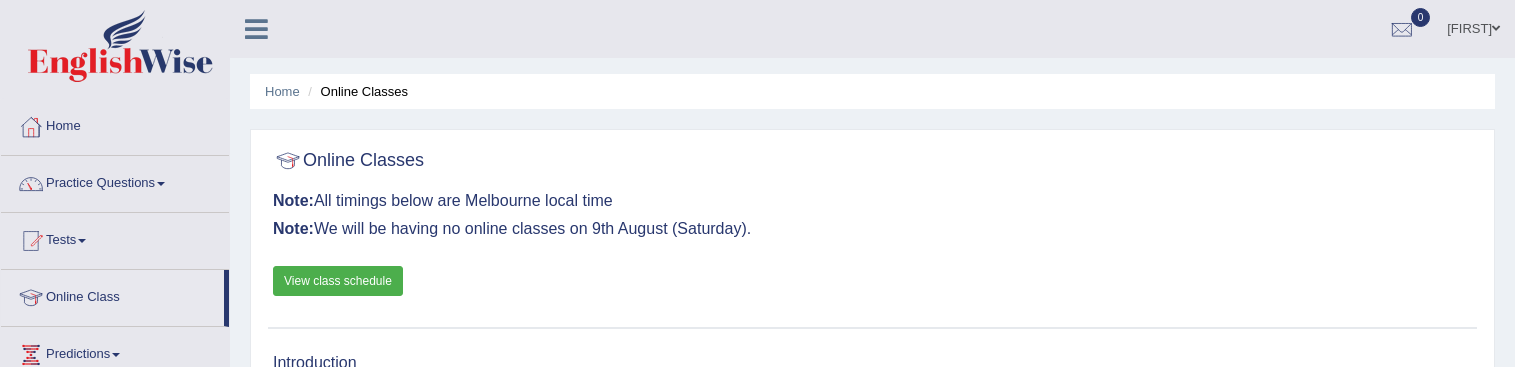 scroll, scrollTop: 344, scrollLeft: 0, axis: vertical 